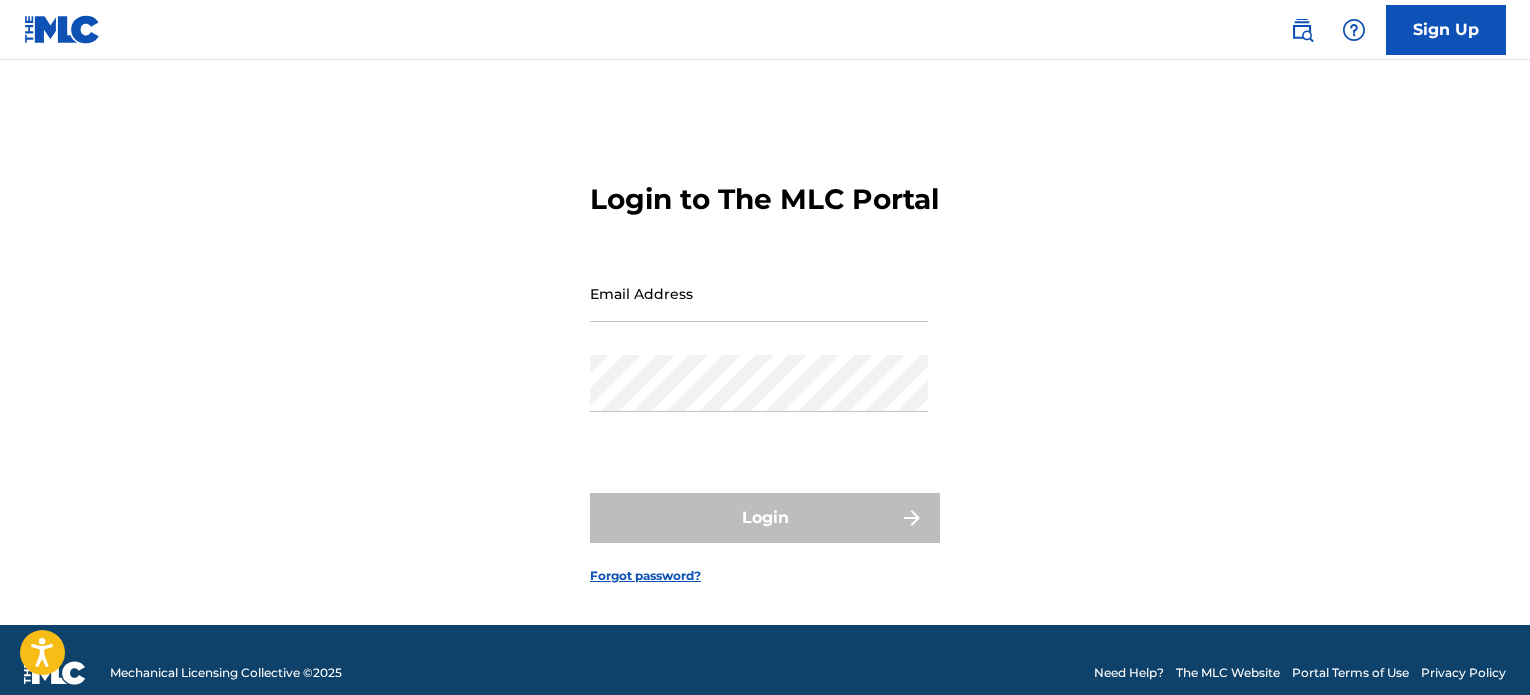 click on "Email Address" at bounding box center (759, 293) 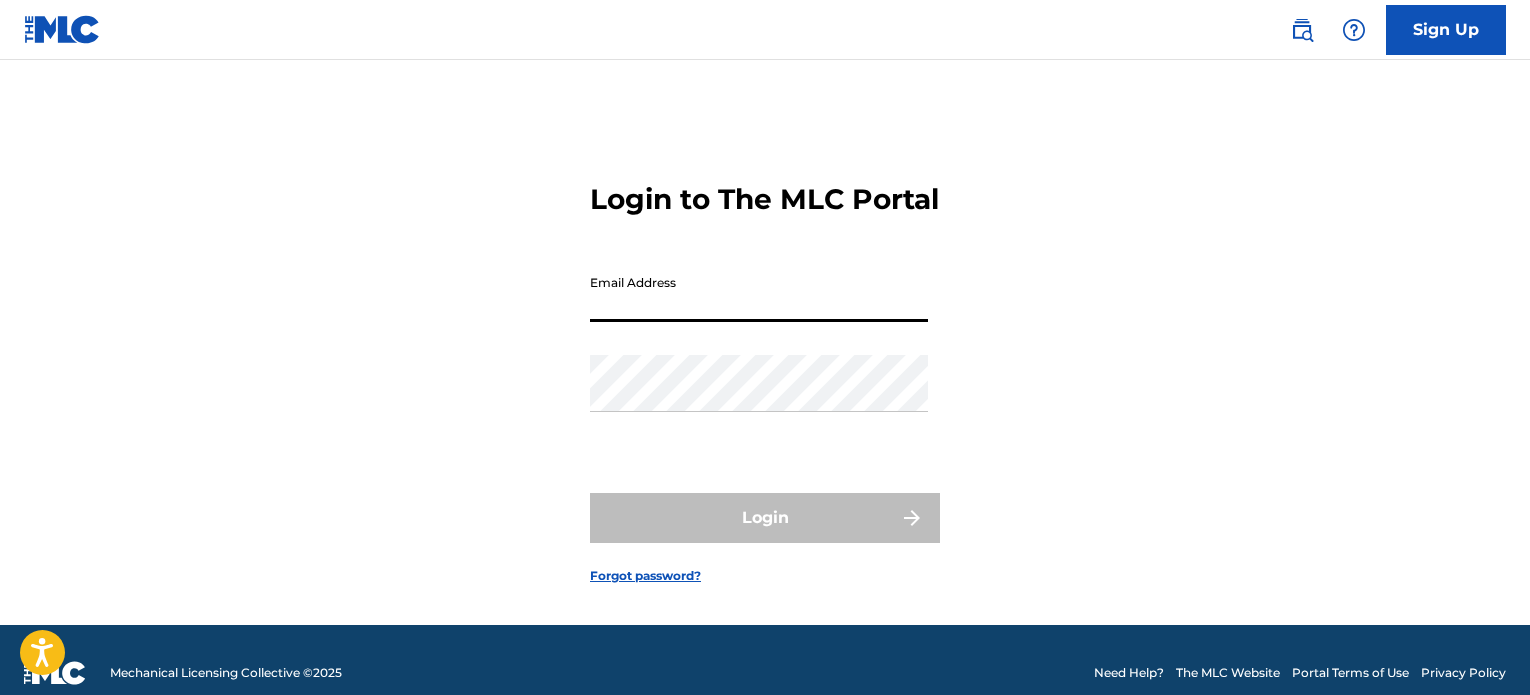 scroll, scrollTop: 0, scrollLeft: 0, axis: both 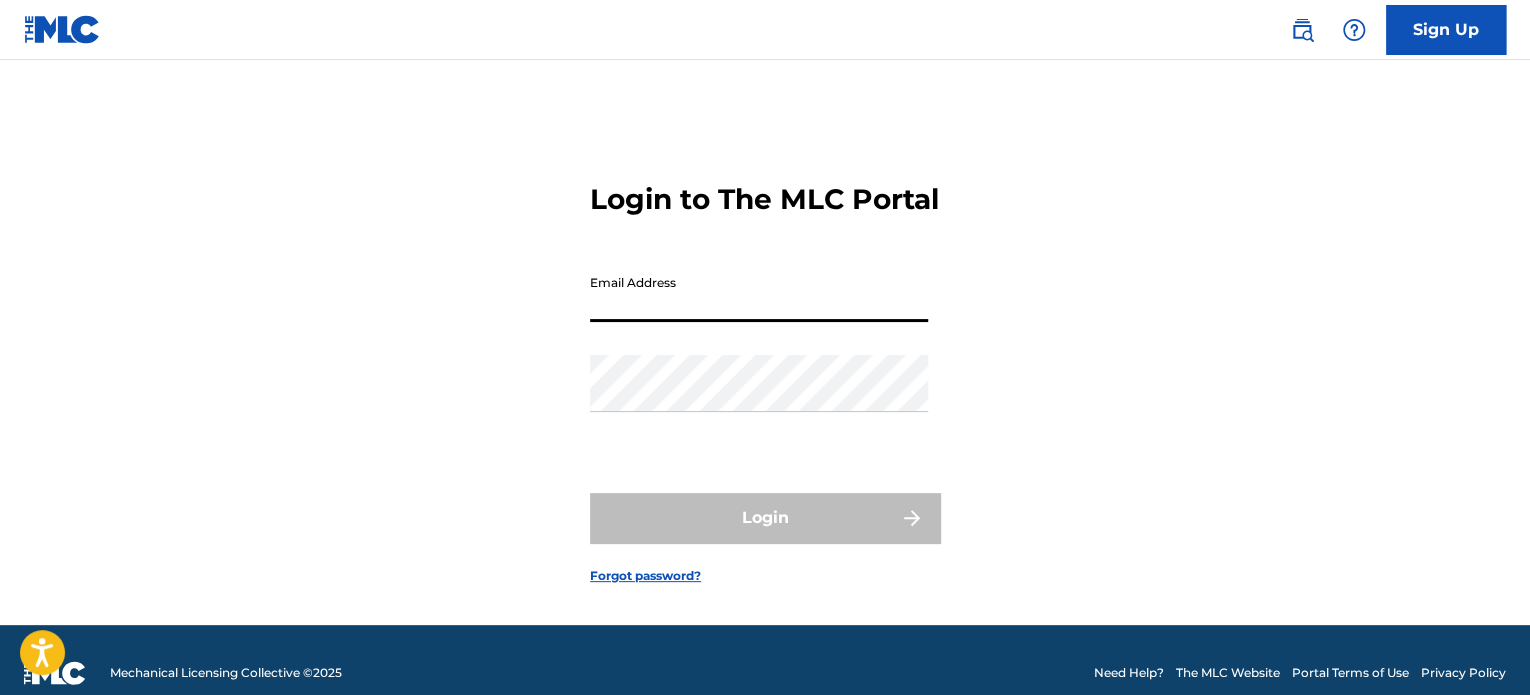type on "[EMAIL_ADDRESS][DOMAIN_NAME]" 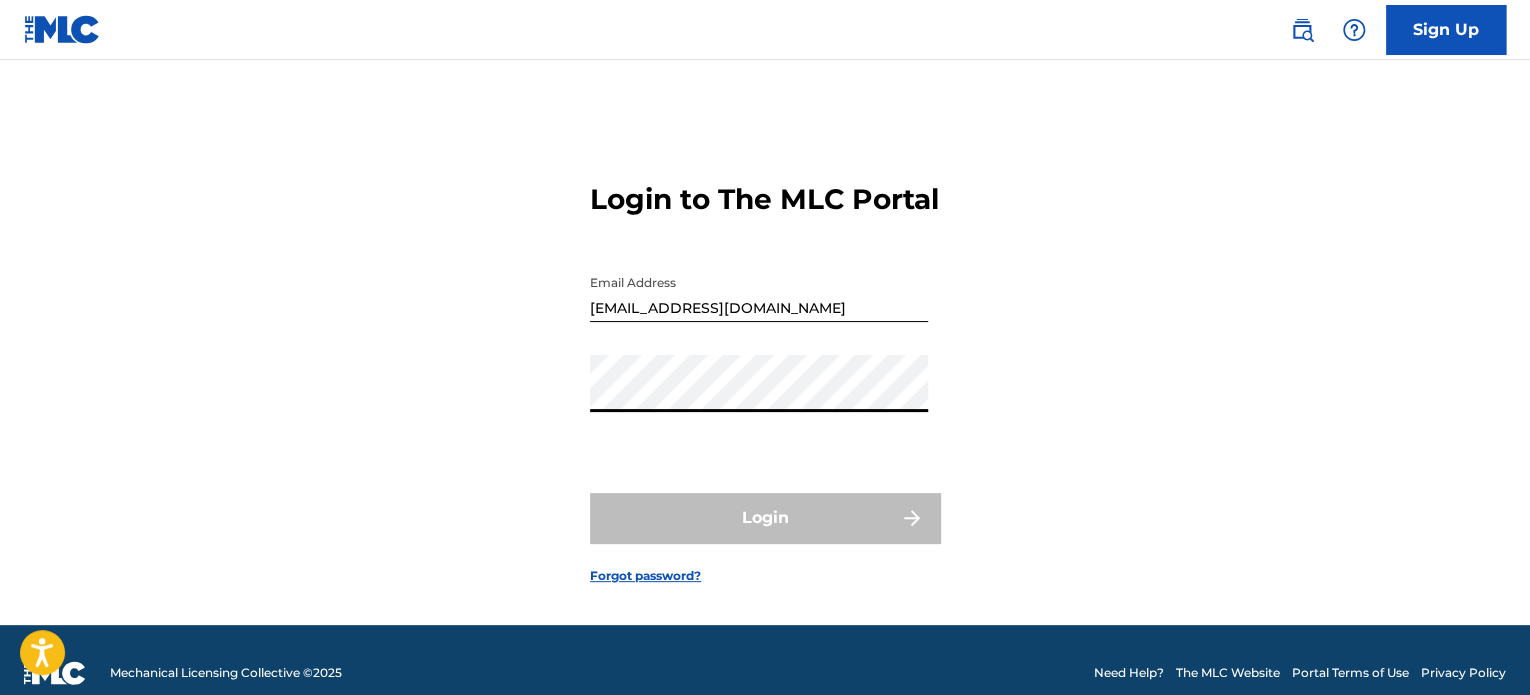 scroll, scrollTop: 0, scrollLeft: 0, axis: both 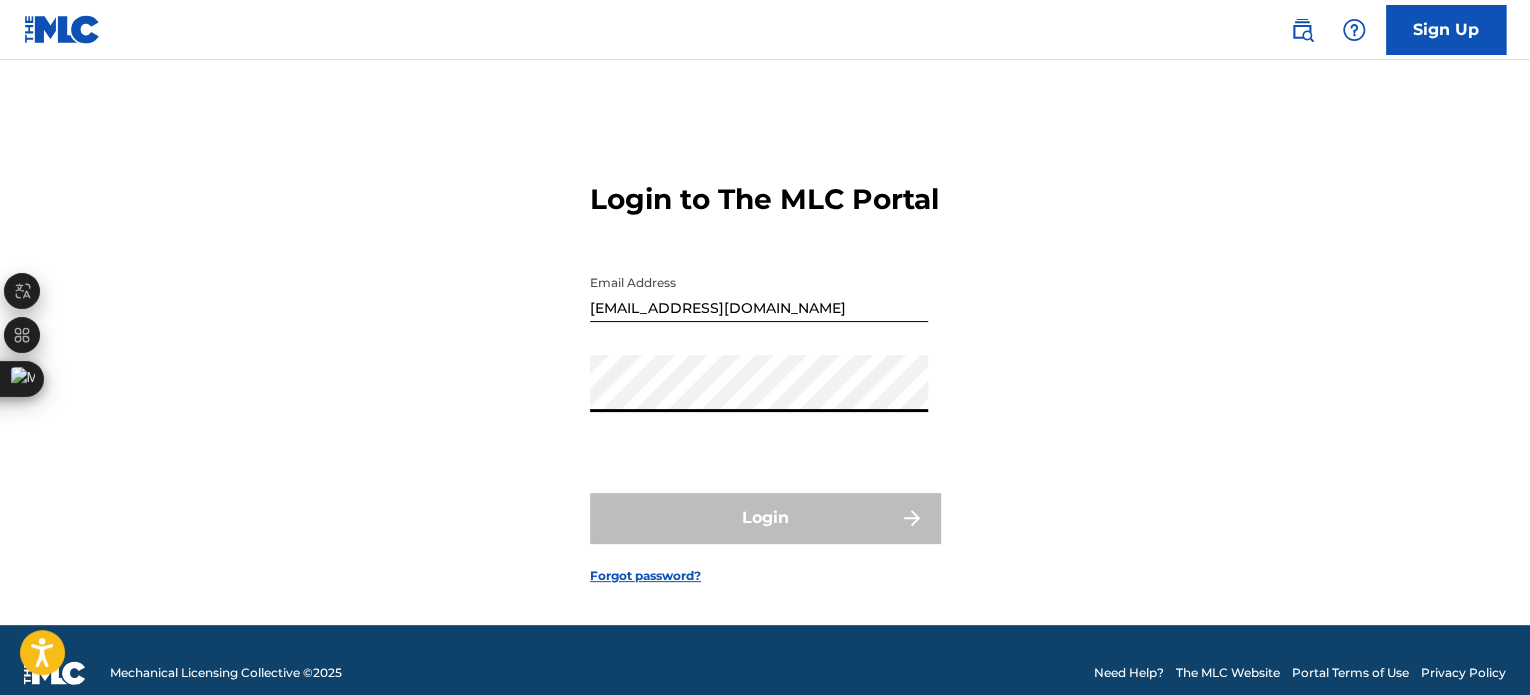 click on "Login" at bounding box center (765, 518) 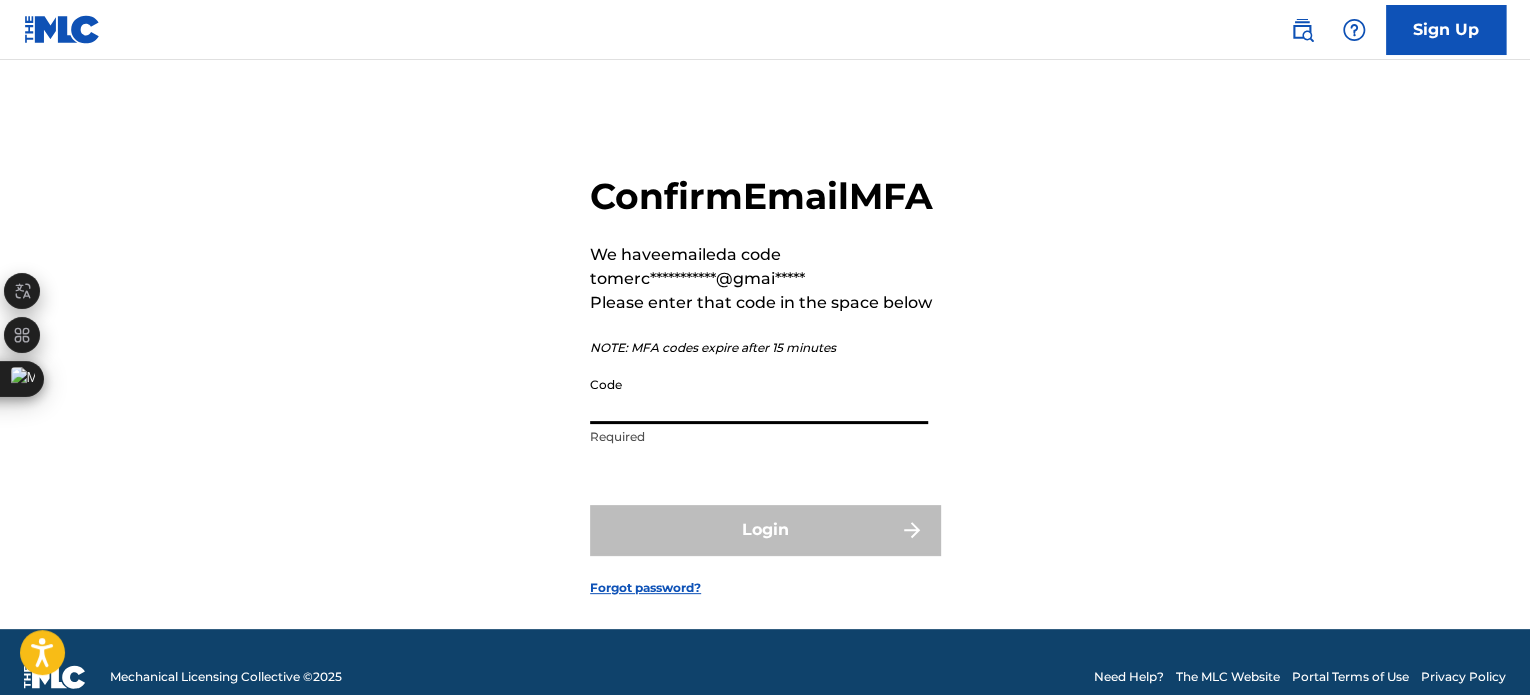 click on "Code" at bounding box center (759, 395) 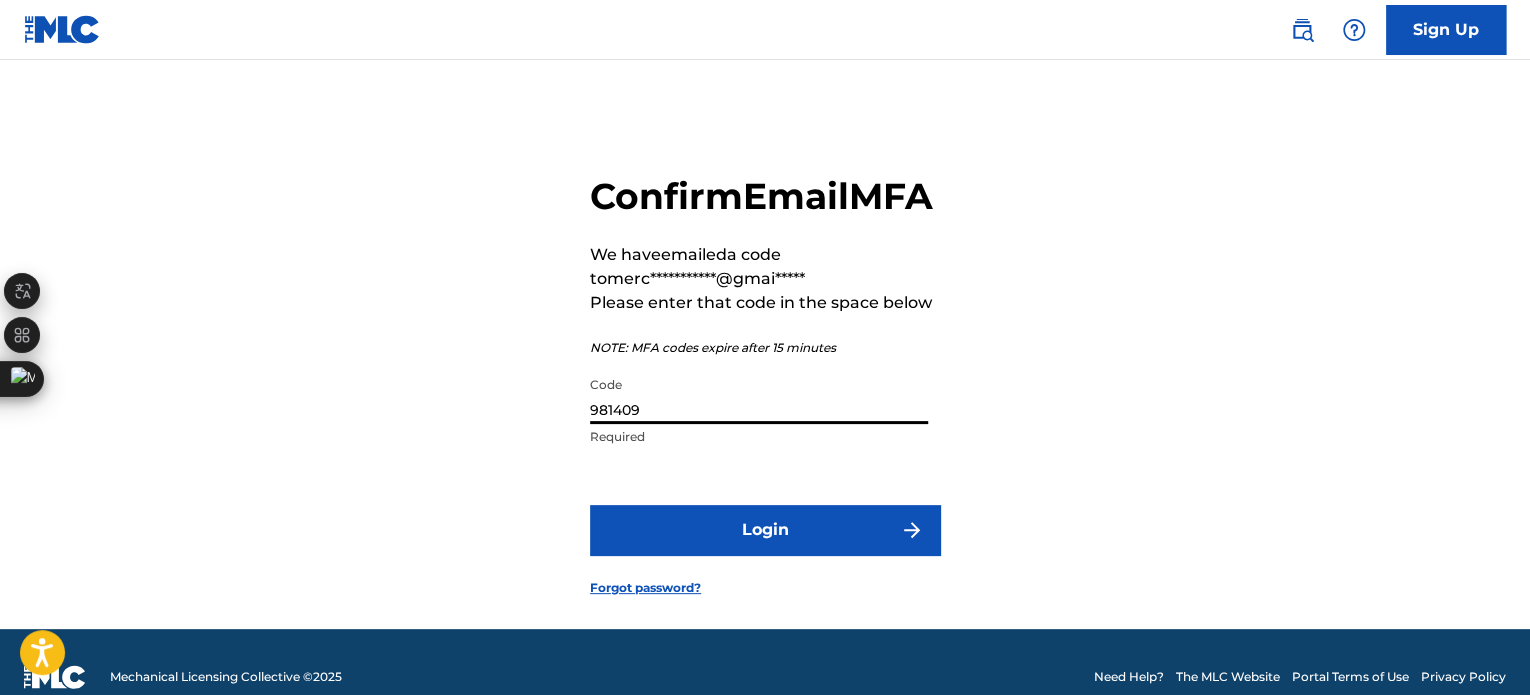 type on "981409" 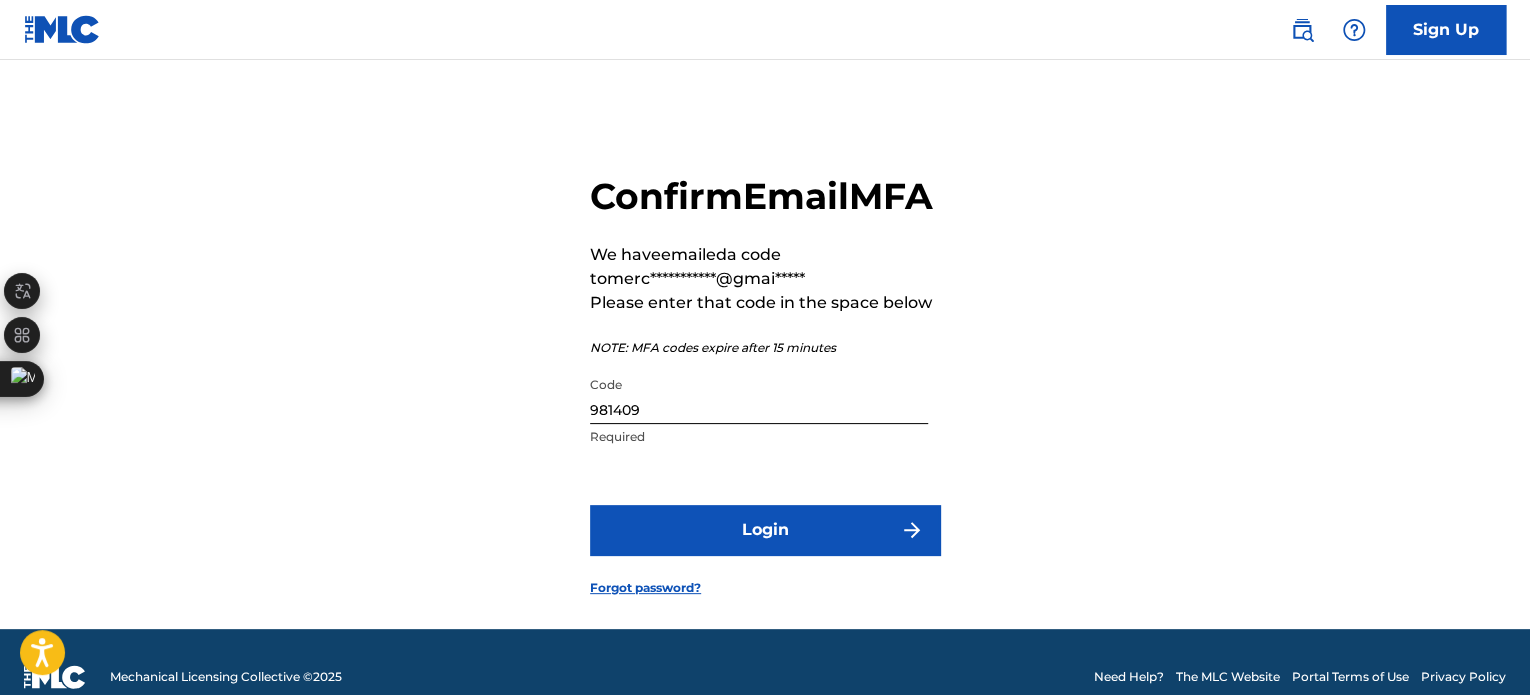 click on "Login" at bounding box center [765, 530] 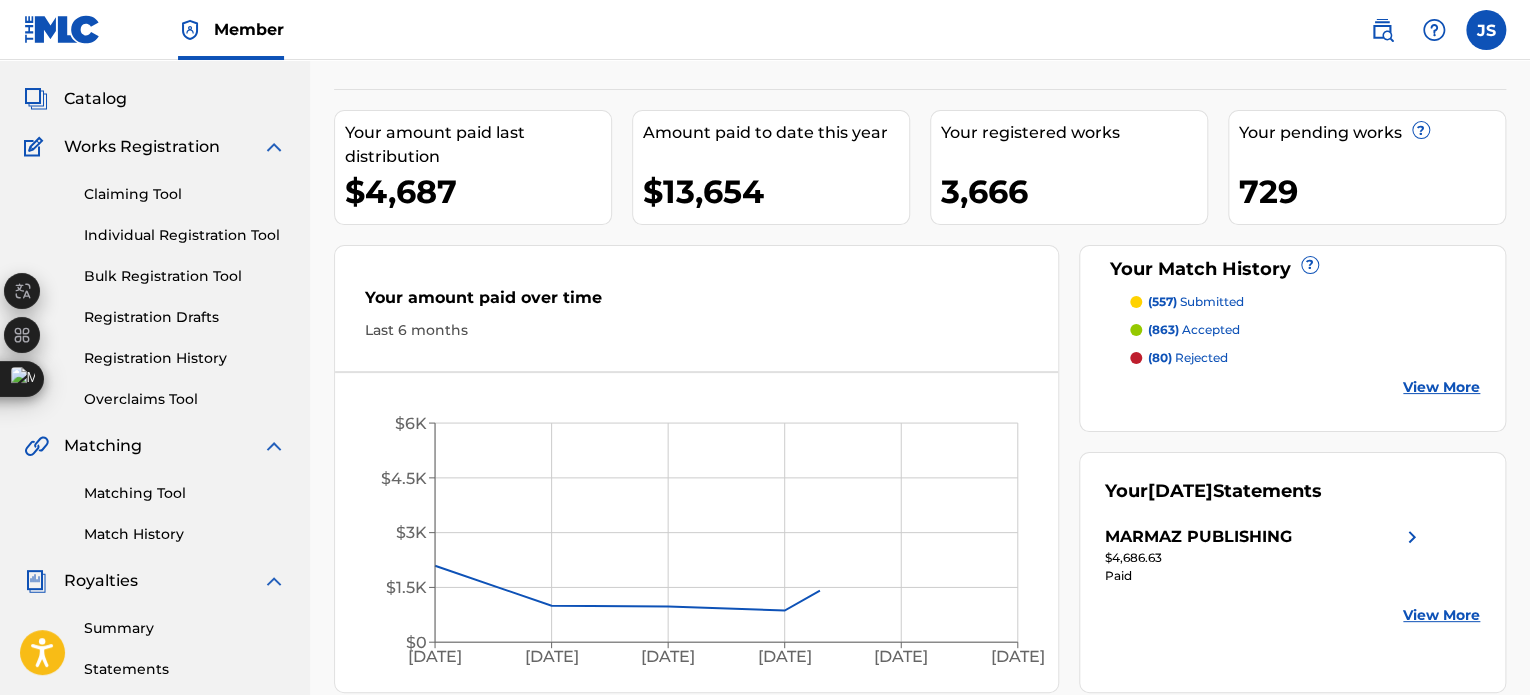 scroll, scrollTop: 300, scrollLeft: 0, axis: vertical 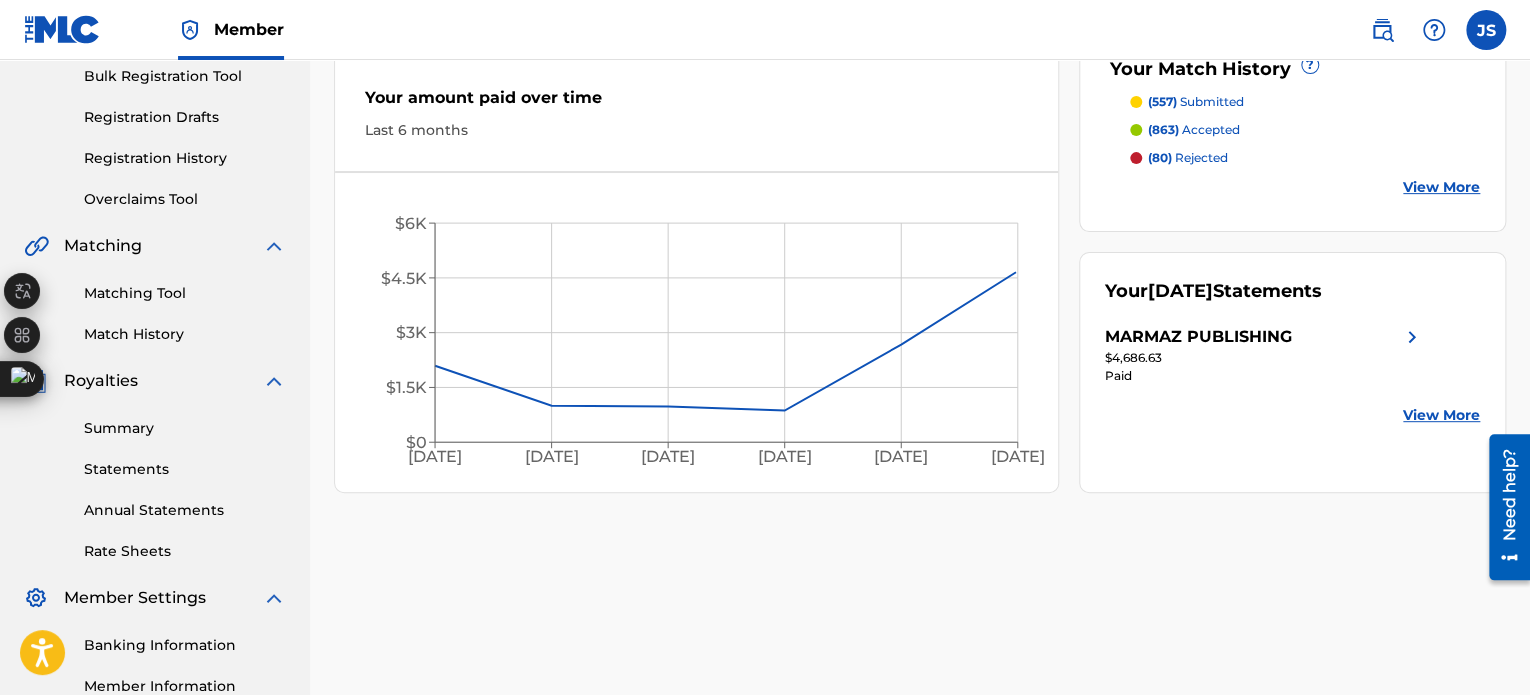 click on "Match History" at bounding box center (185, 334) 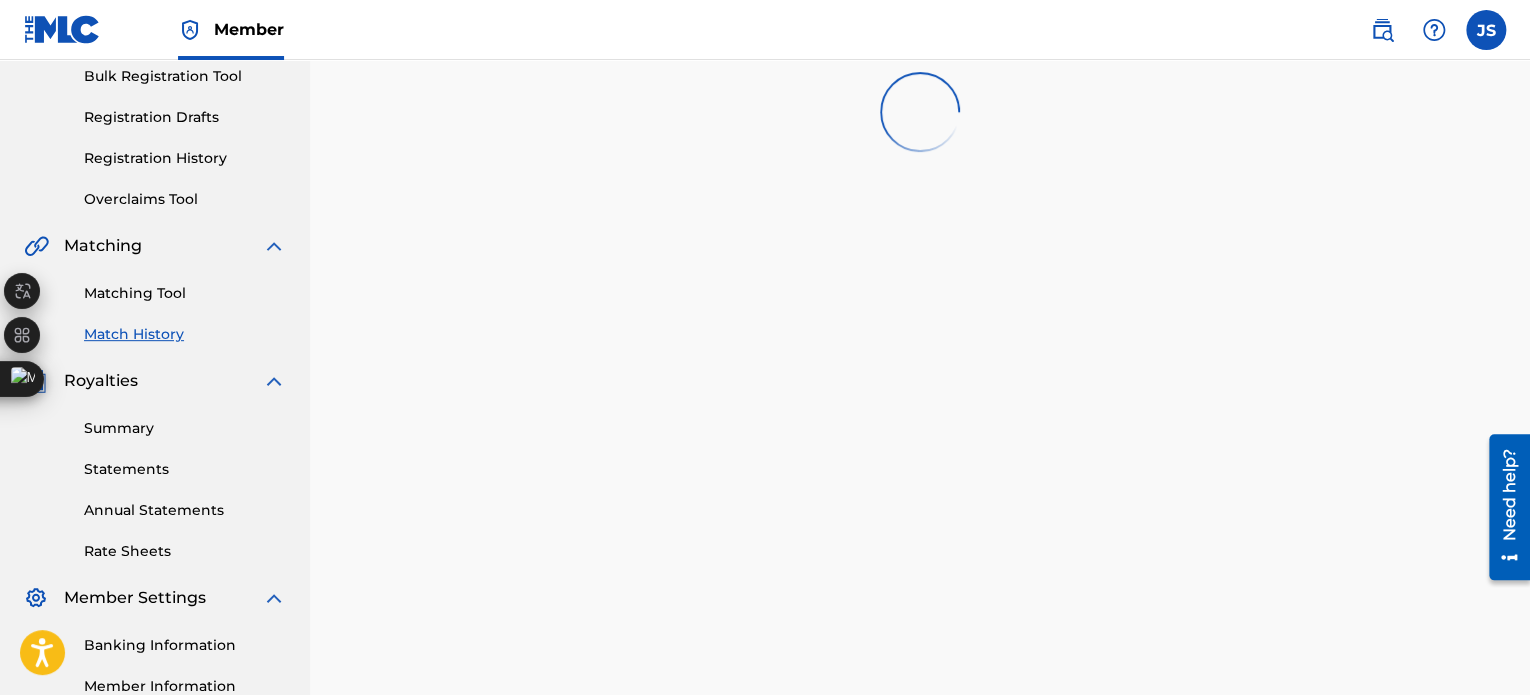 scroll, scrollTop: 0, scrollLeft: 0, axis: both 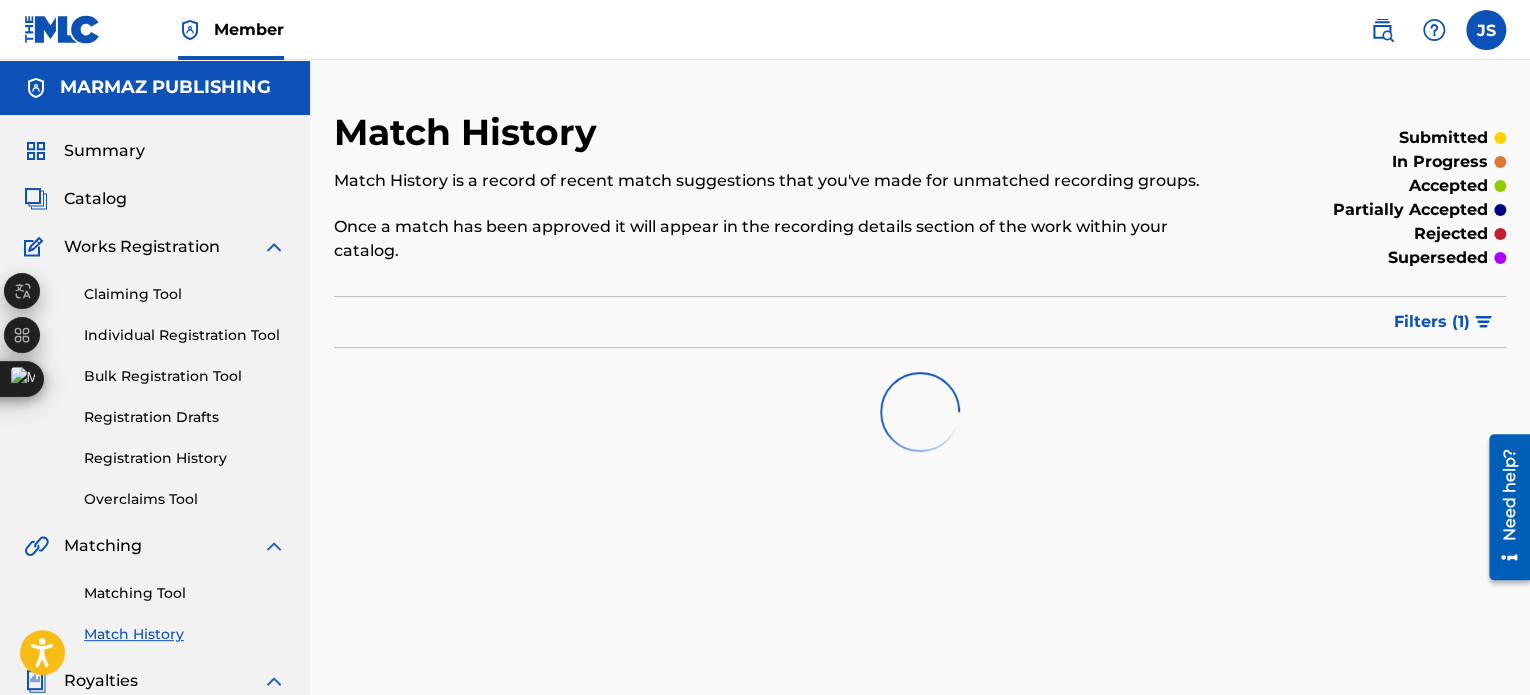 click on "Claiming Tool" at bounding box center (185, 294) 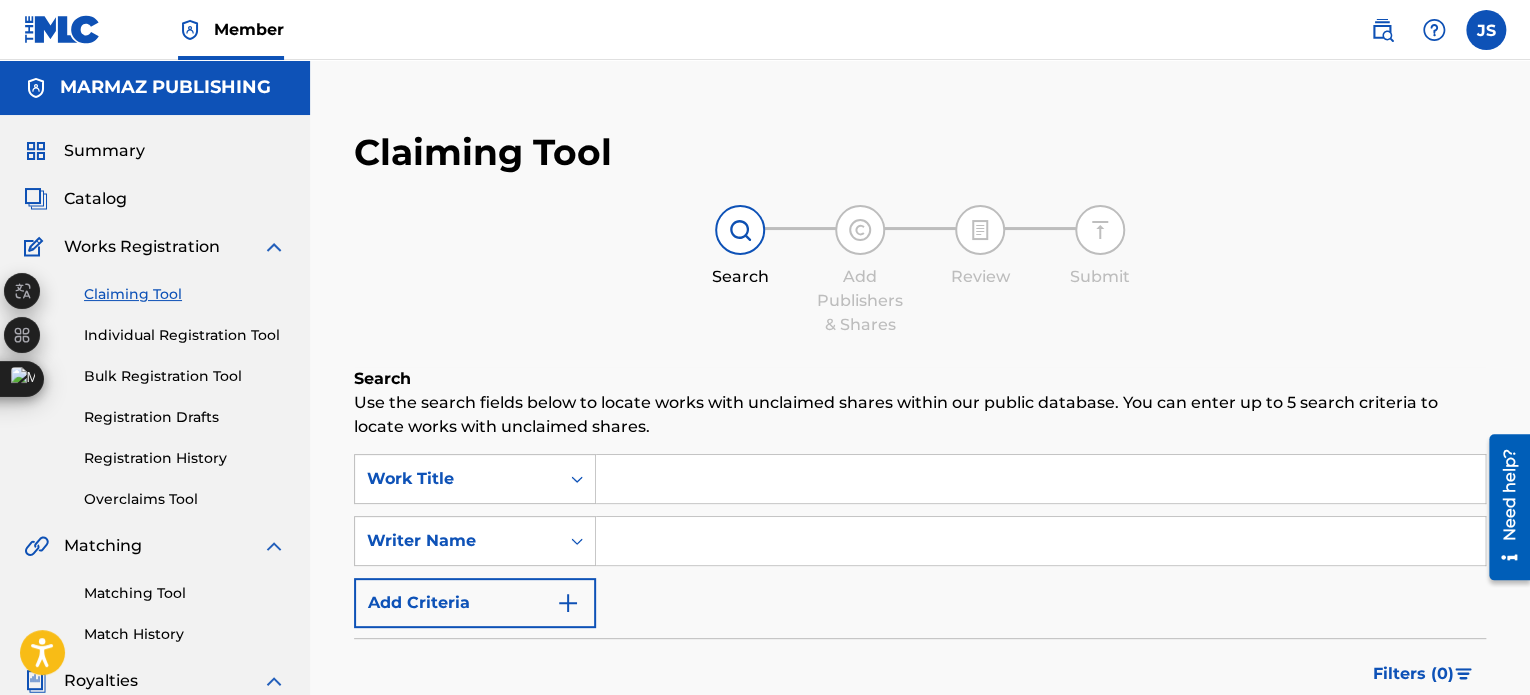 scroll, scrollTop: 100, scrollLeft: 0, axis: vertical 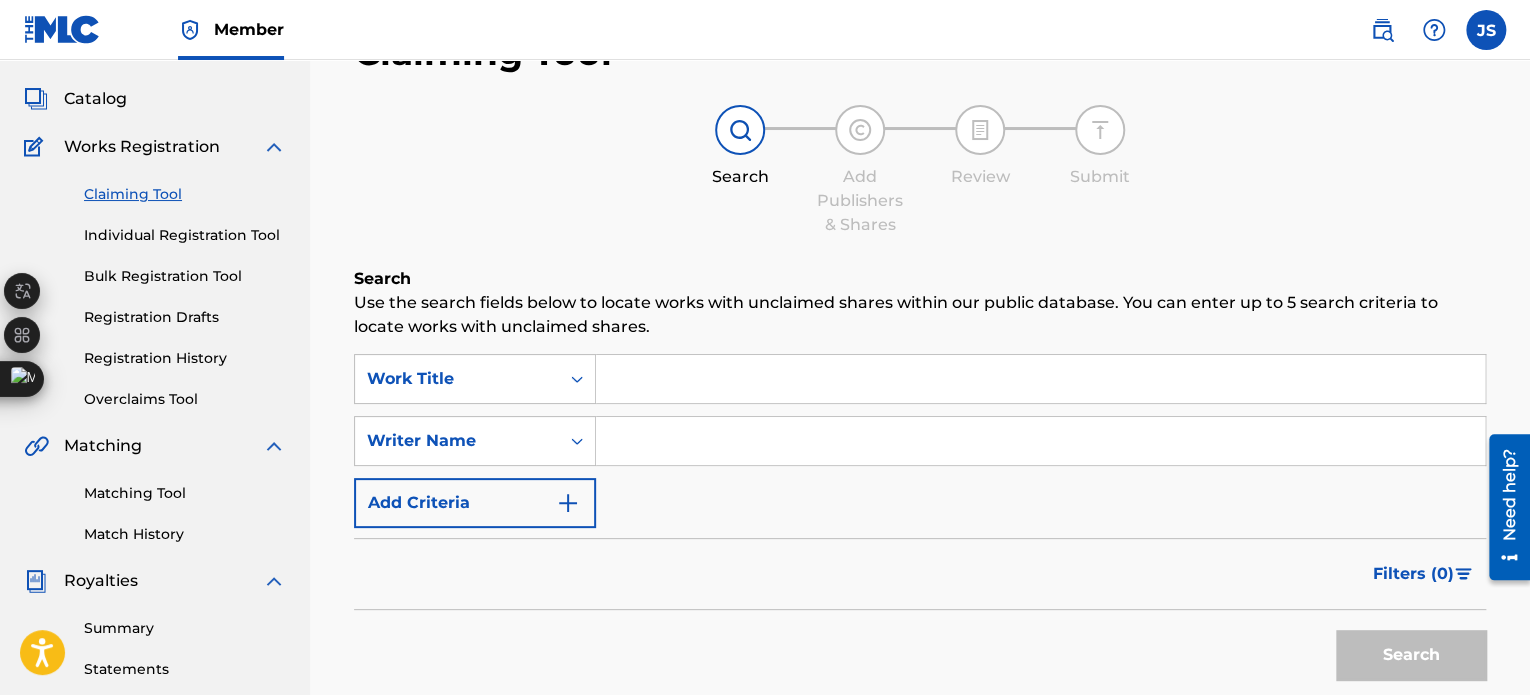 click on "Matching Tool" at bounding box center (185, 493) 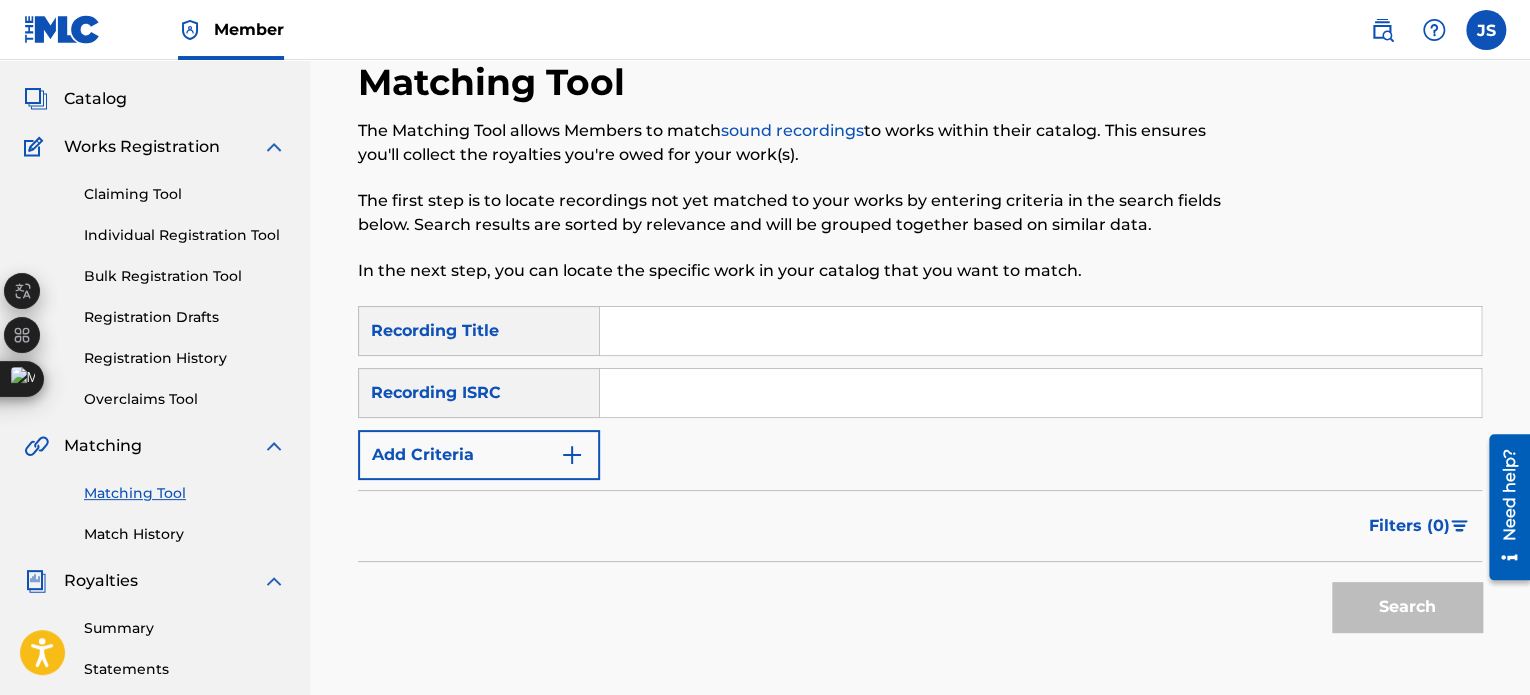 scroll, scrollTop: 0, scrollLeft: 0, axis: both 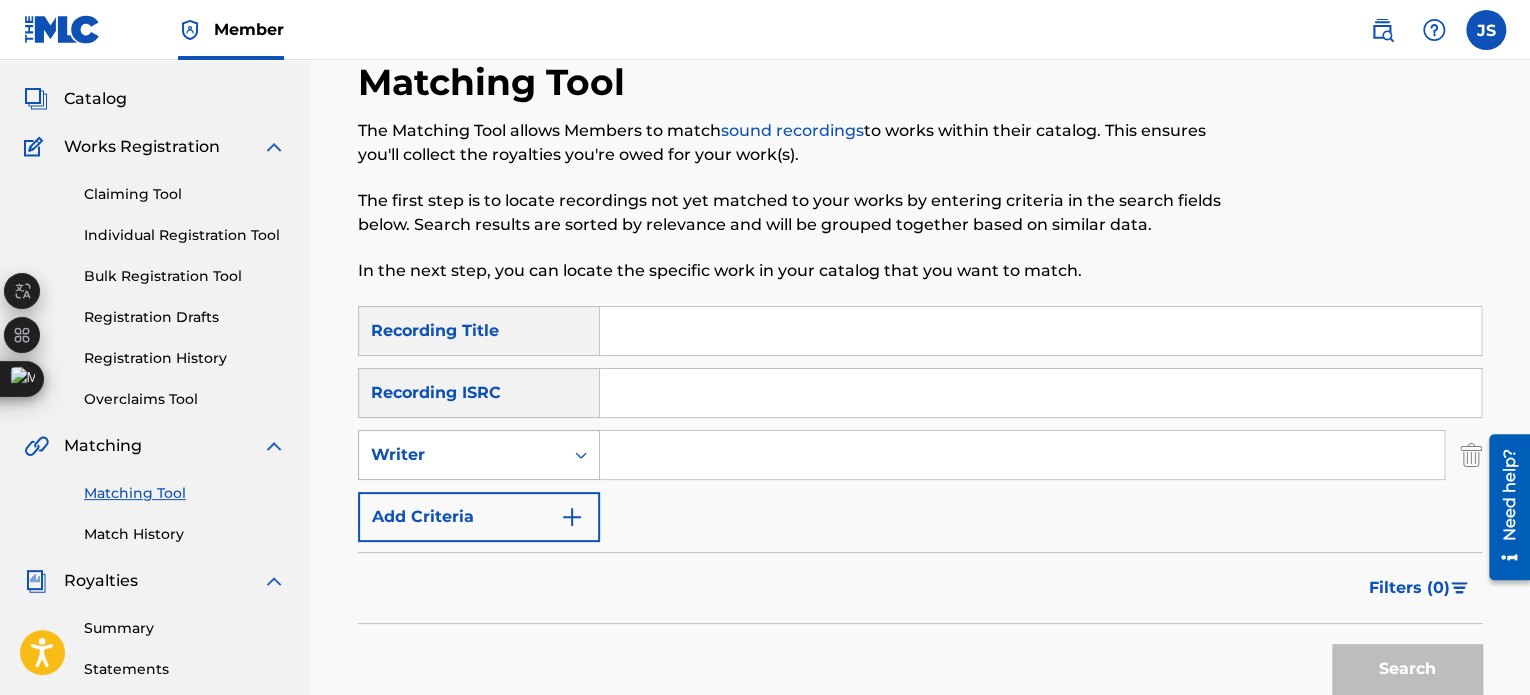 click on "Writer" at bounding box center (461, 455) 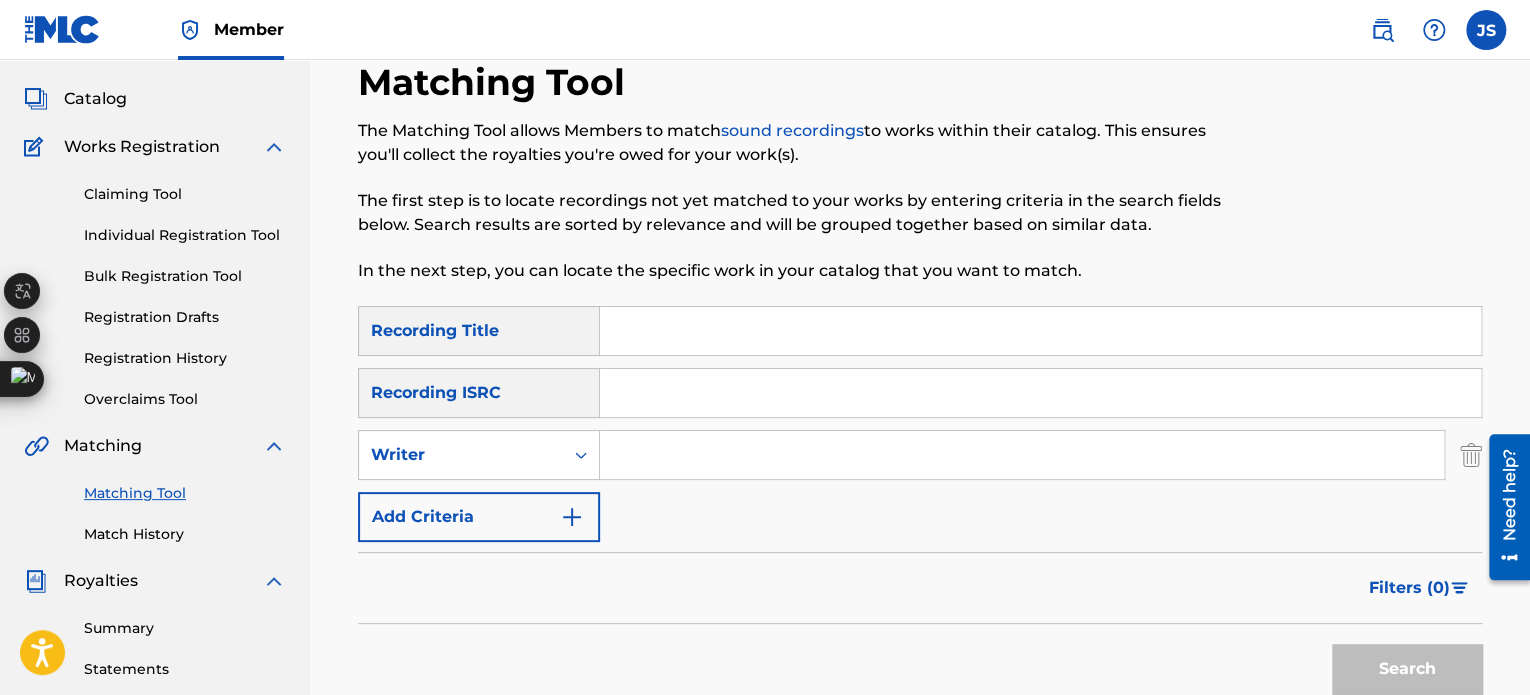 click at bounding box center (1022, 455) 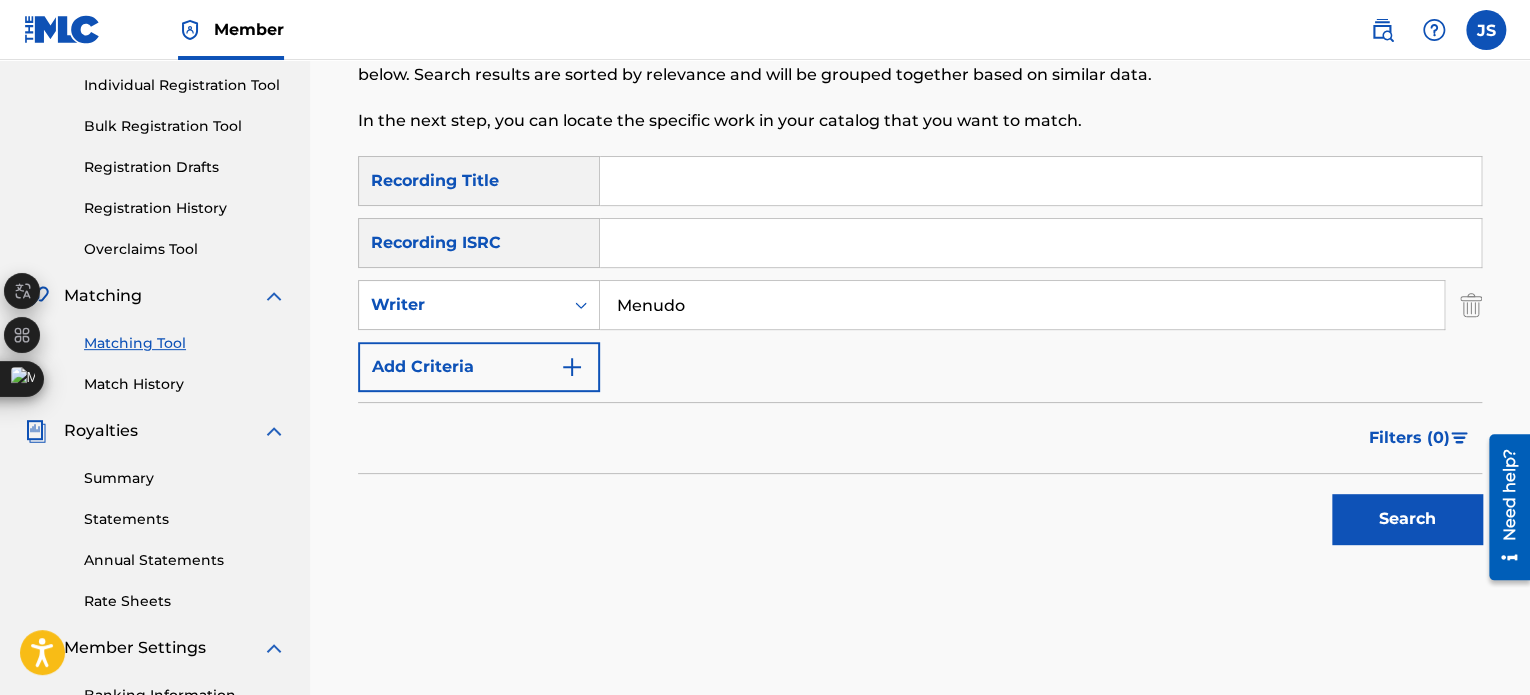 scroll, scrollTop: 400, scrollLeft: 0, axis: vertical 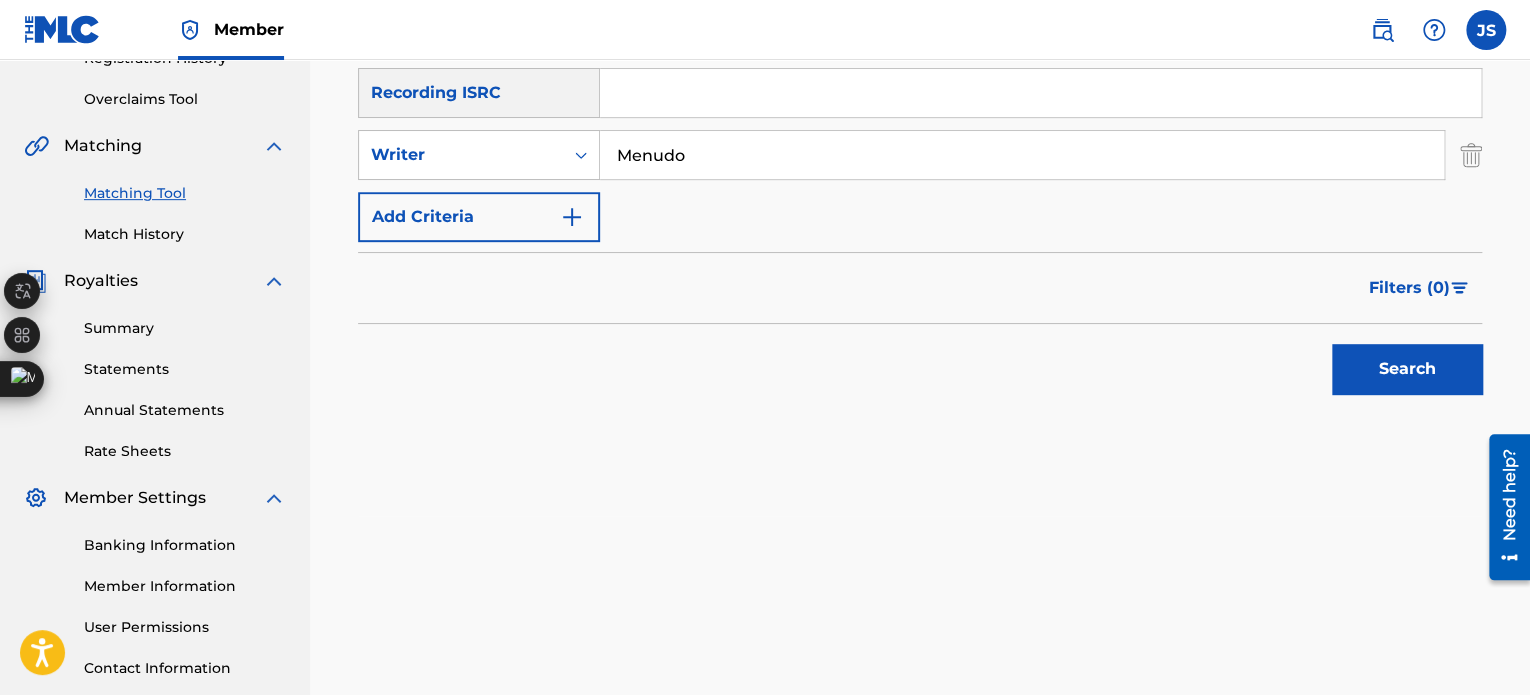 type on "Menudo" 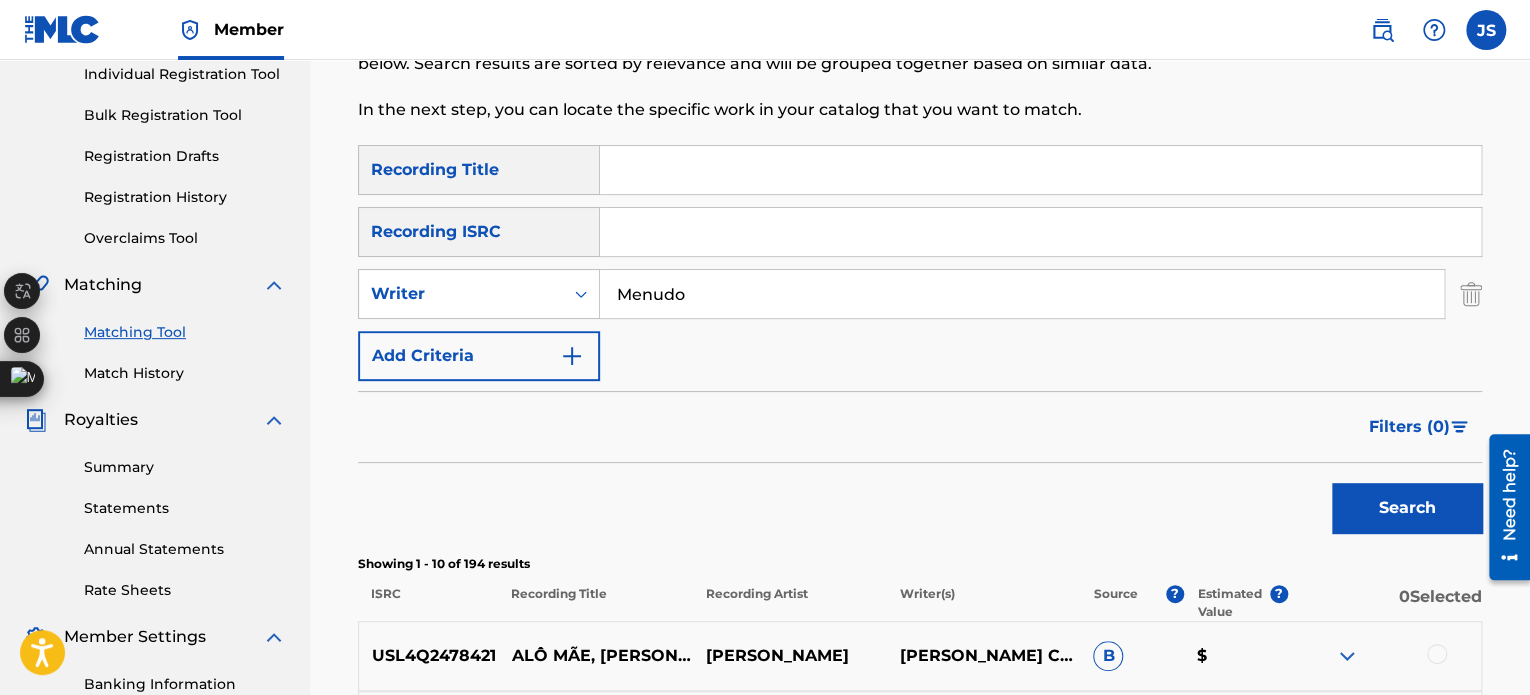 scroll, scrollTop: 0, scrollLeft: 0, axis: both 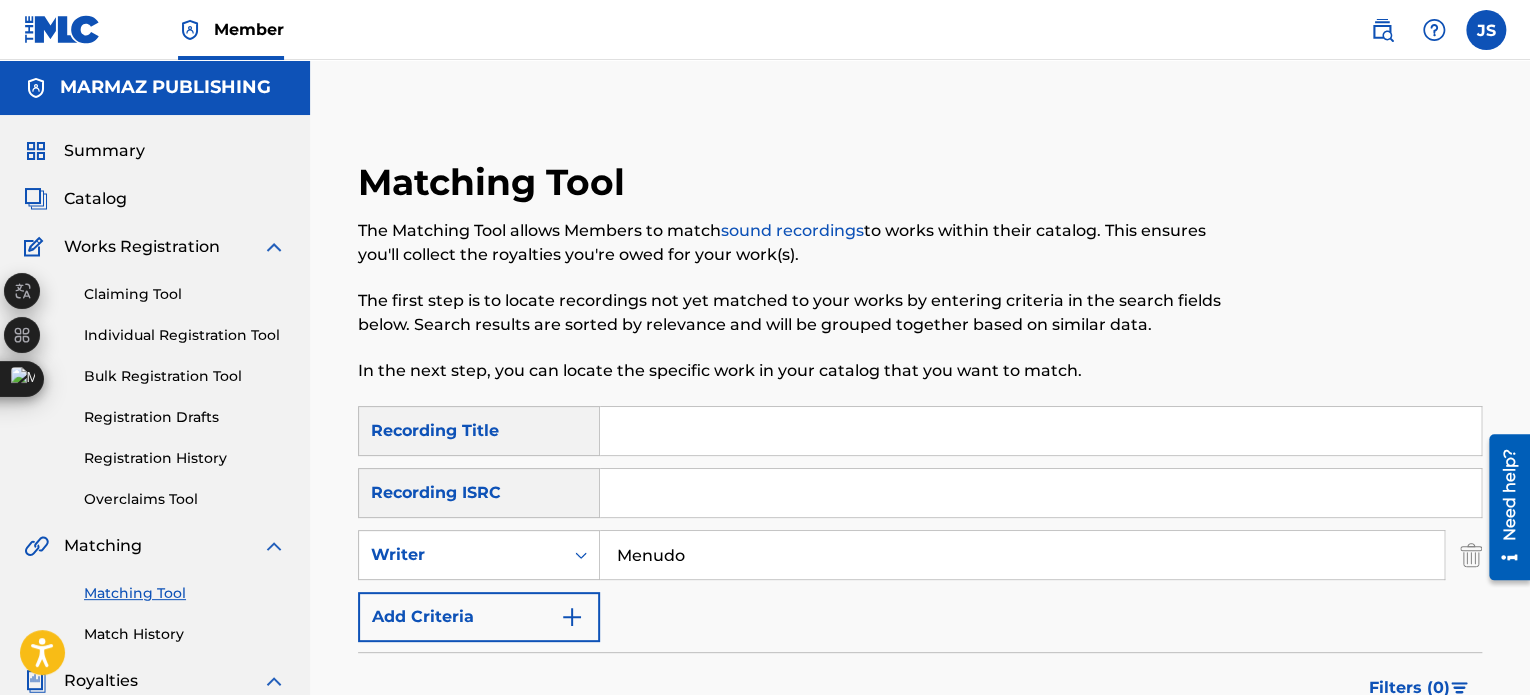 click at bounding box center (1040, 431) 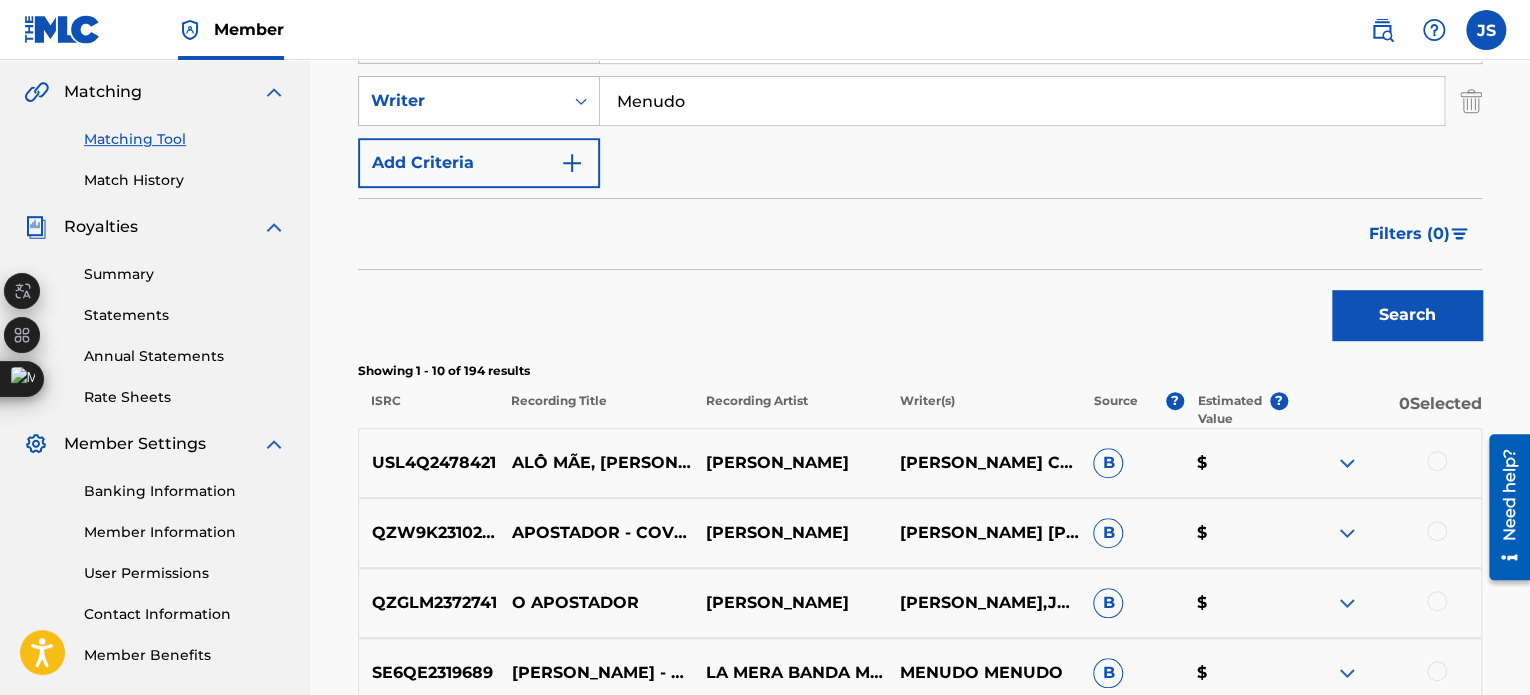 scroll, scrollTop: 500, scrollLeft: 0, axis: vertical 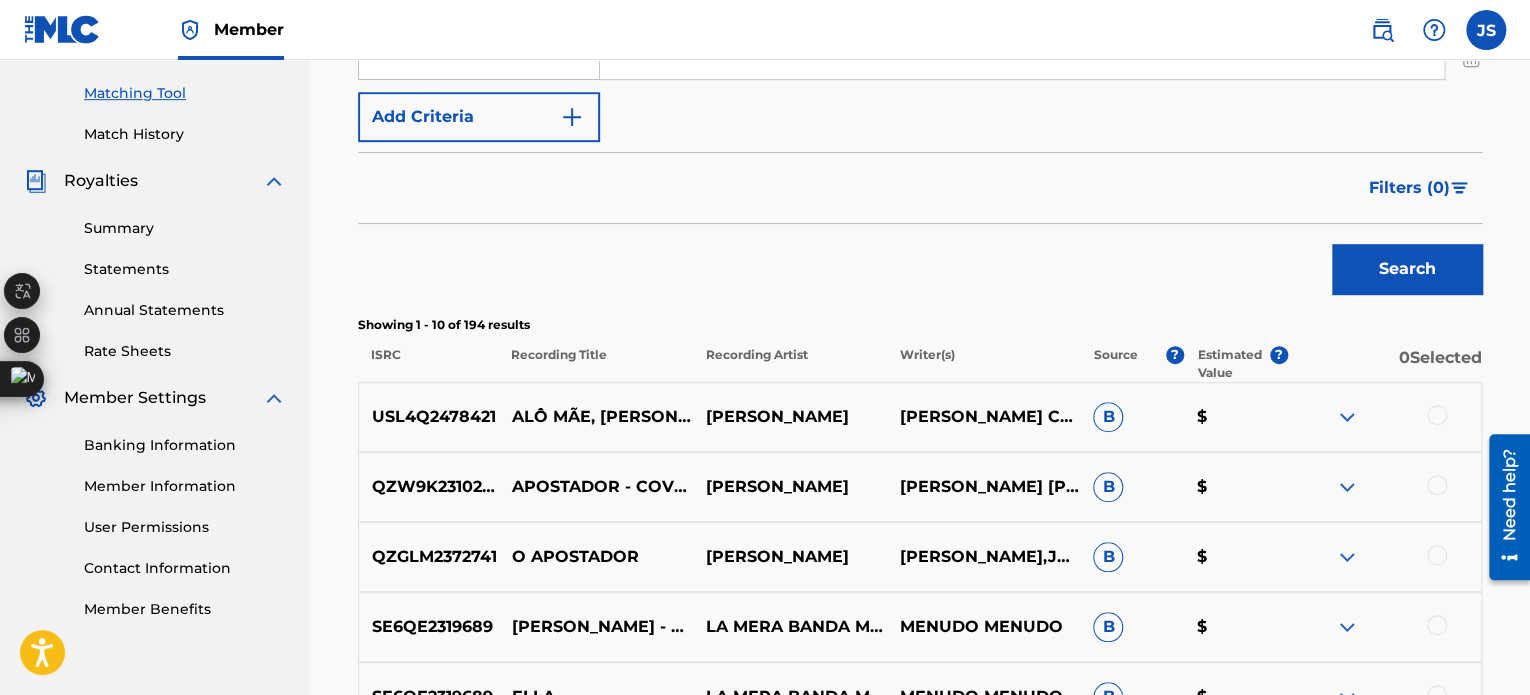type on "Quiero ser" 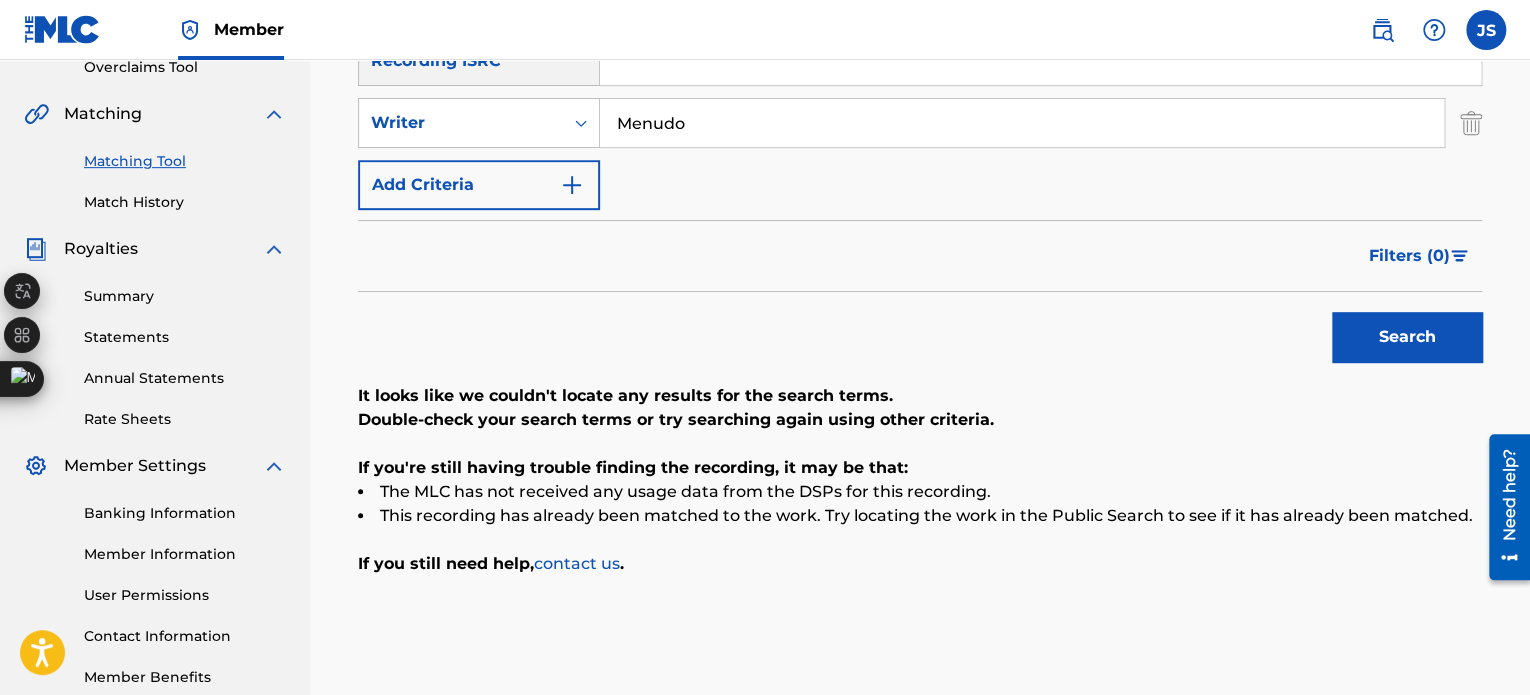 scroll, scrollTop: 400, scrollLeft: 0, axis: vertical 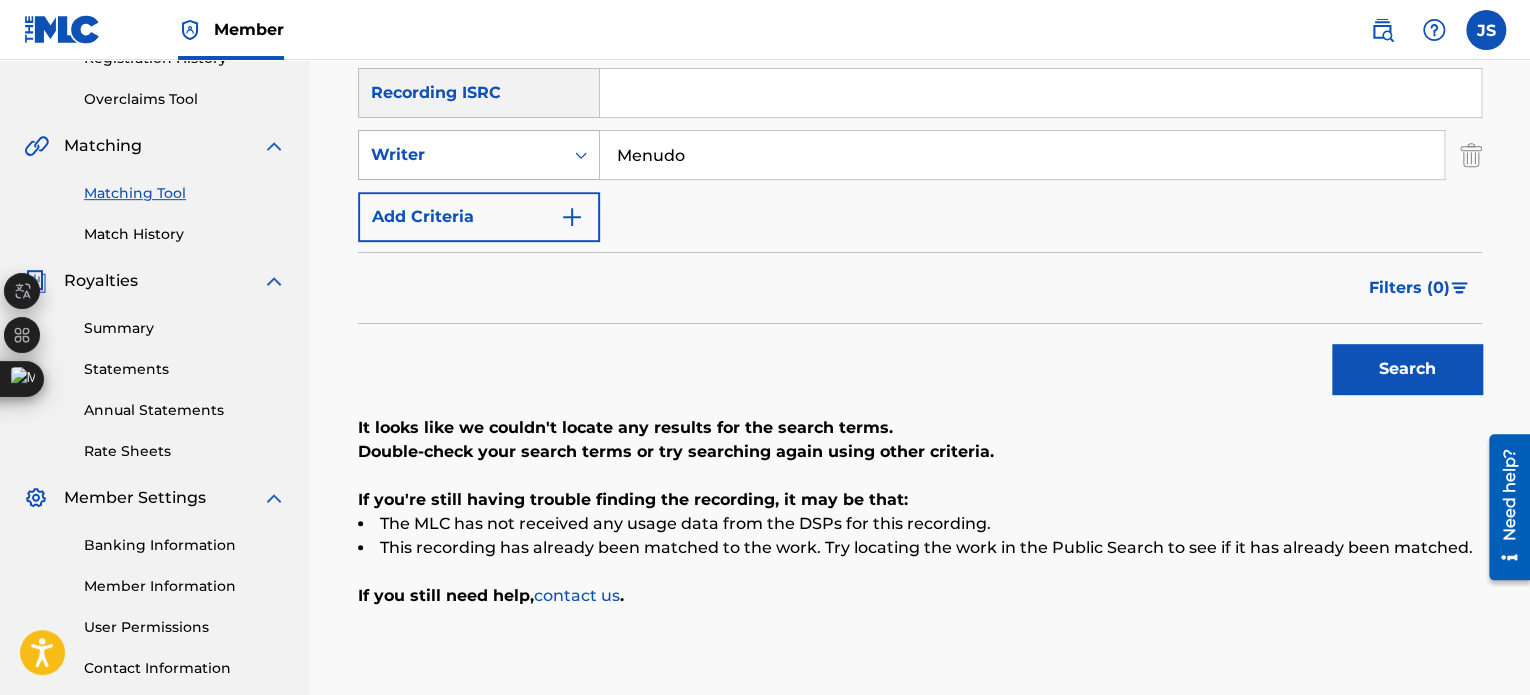 drag, startPoint x: 683, startPoint y: 171, endPoint x: 587, endPoint y: 172, distance: 96.00521 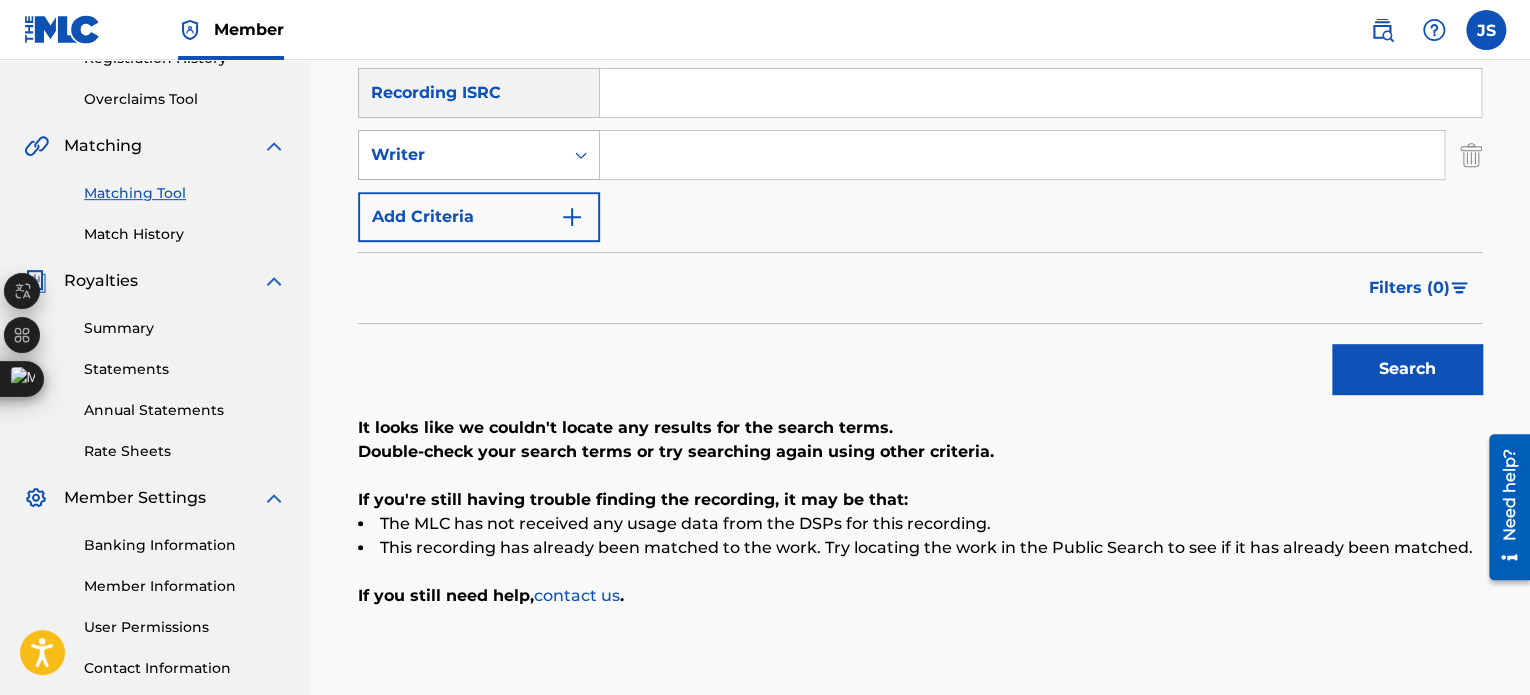 type 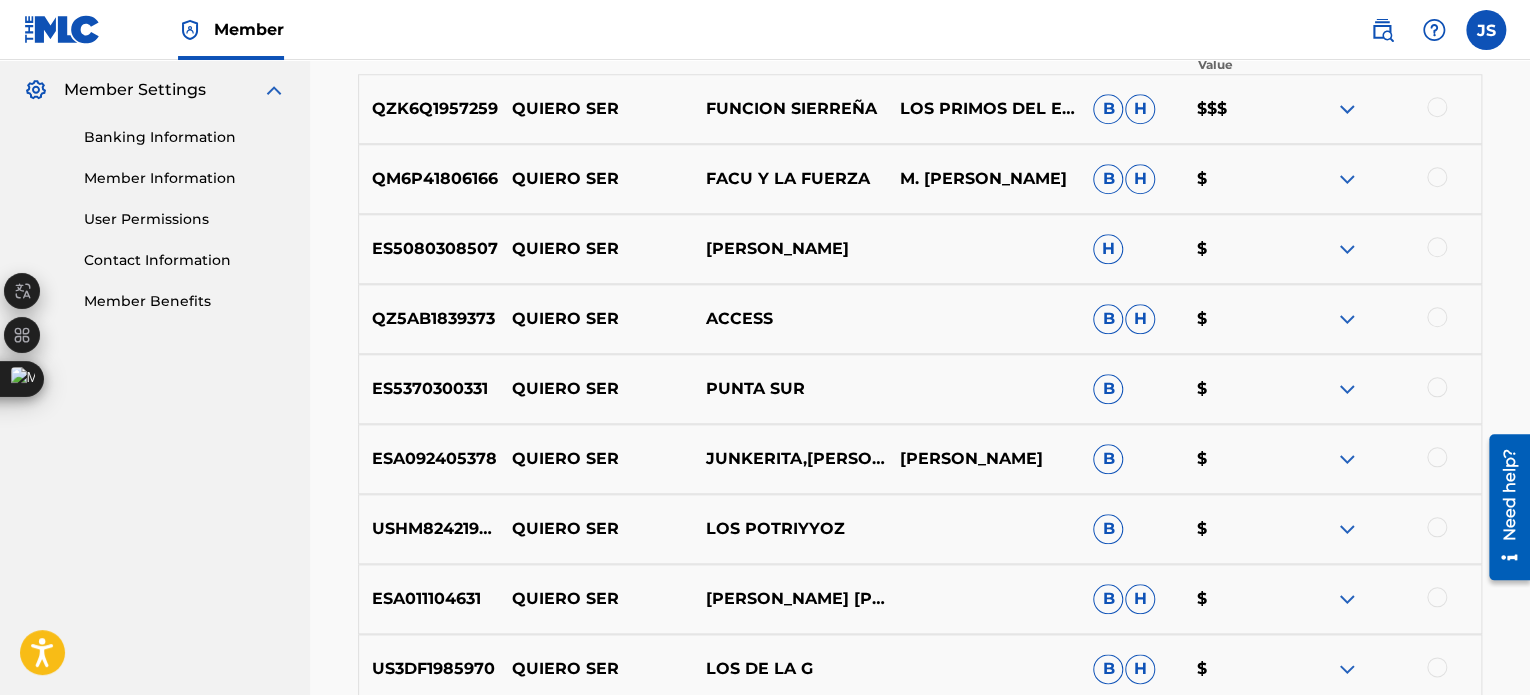 scroll, scrollTop: 700, scrollLeft: 0, axis: vertical 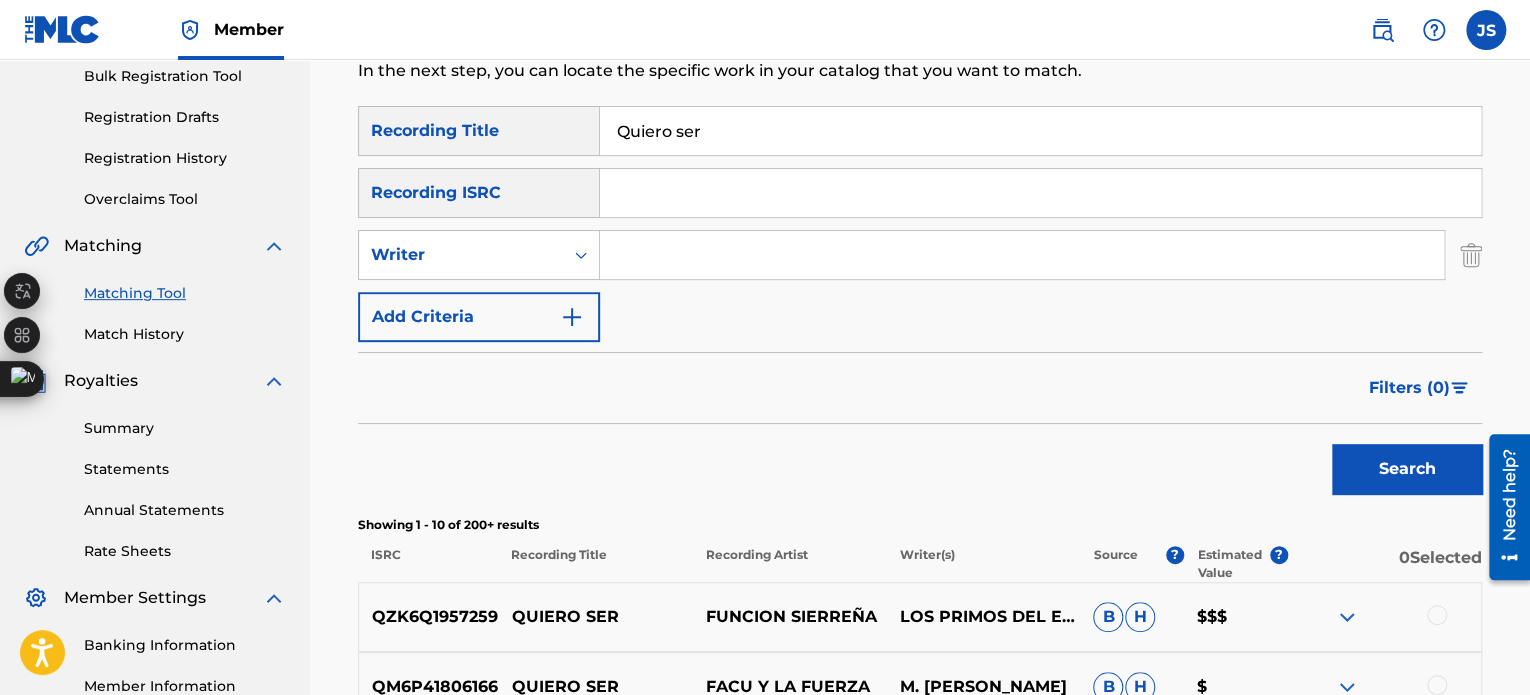 drag, startPoint x: 736, startPoint y: 131, endPoint x: 520, endPoint y: 137, distance: 216.08331 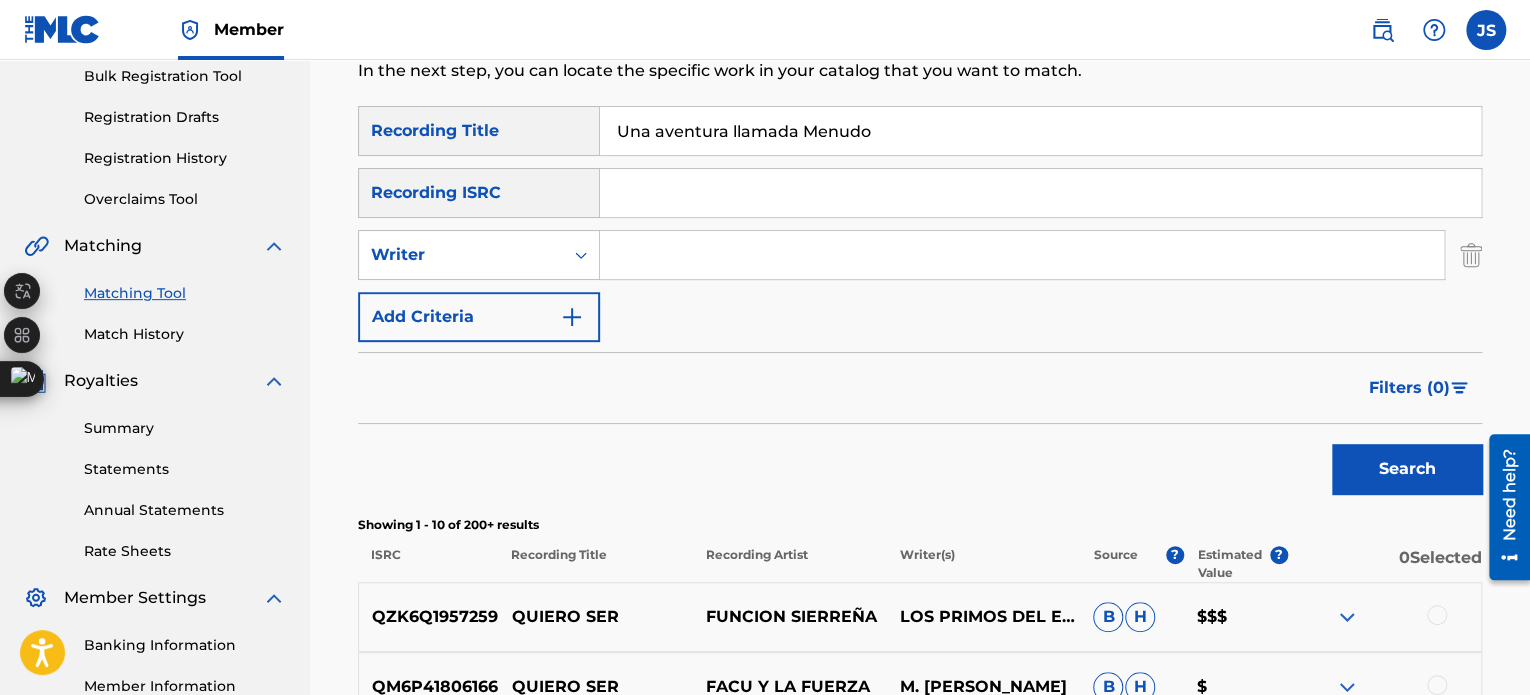 drag, startPoint x: 996, startPoint y: 382, endPoint x: 1050, endPoint y: 403, distance: 57.939625 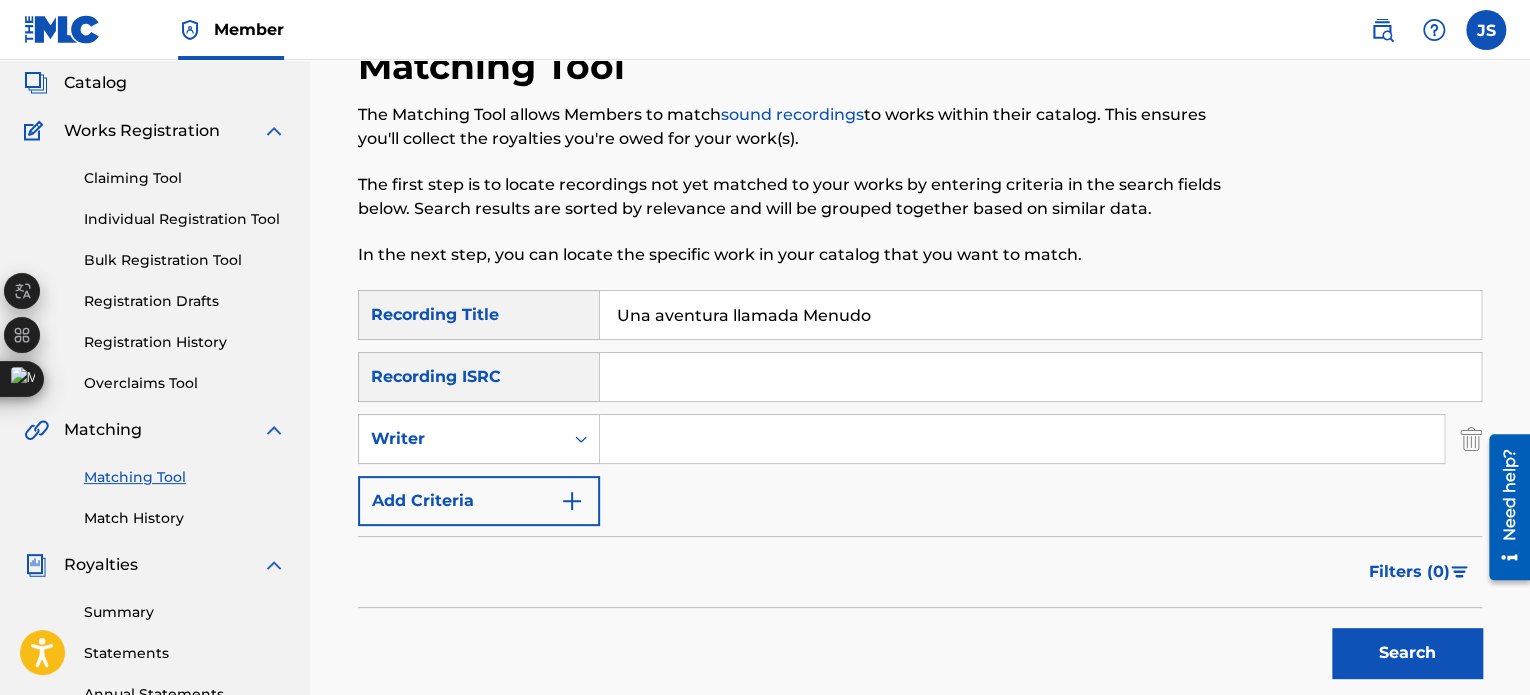 scroll, scrollTop: 100, scrollLeft: 0, axis: vertical 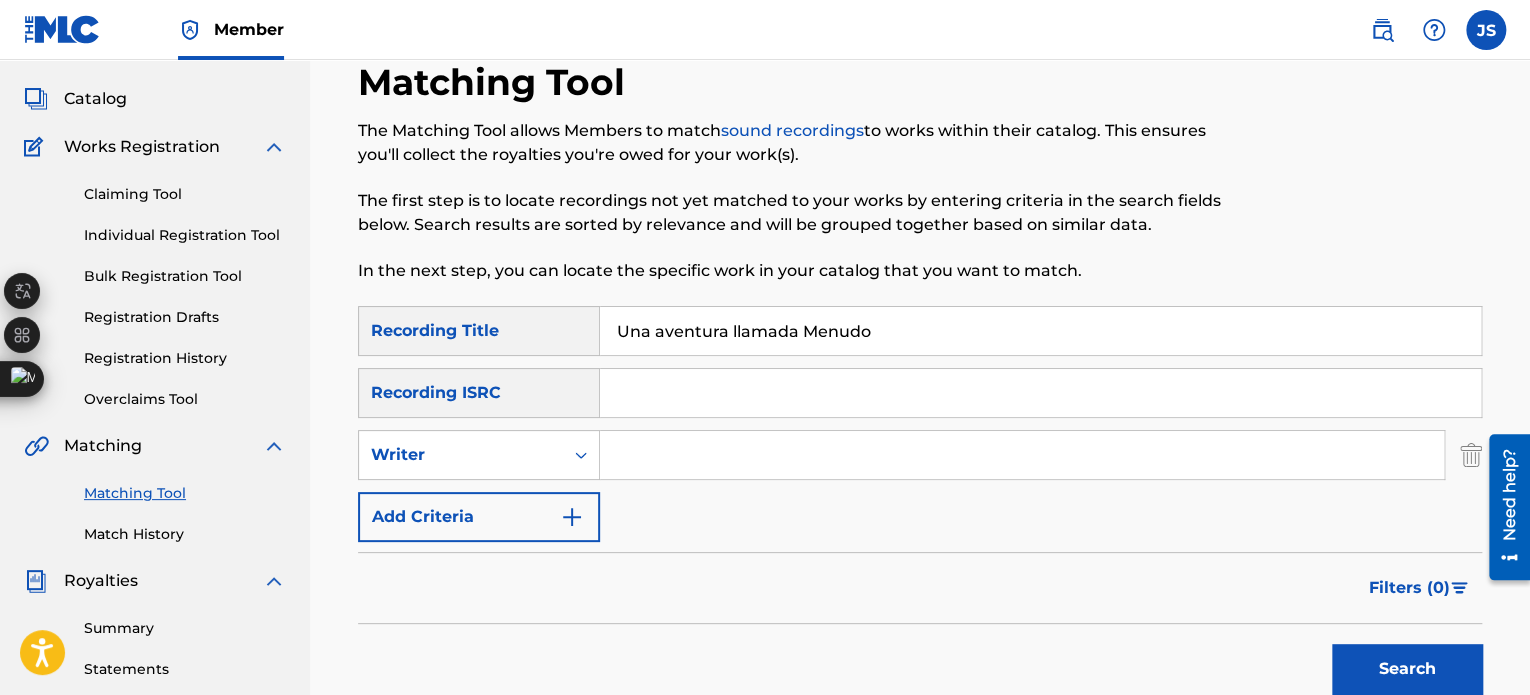 drag, startPoint x: 904, startPoint y: 325, endPoint x: 545, endPoint y: 354, distance: 360.1694 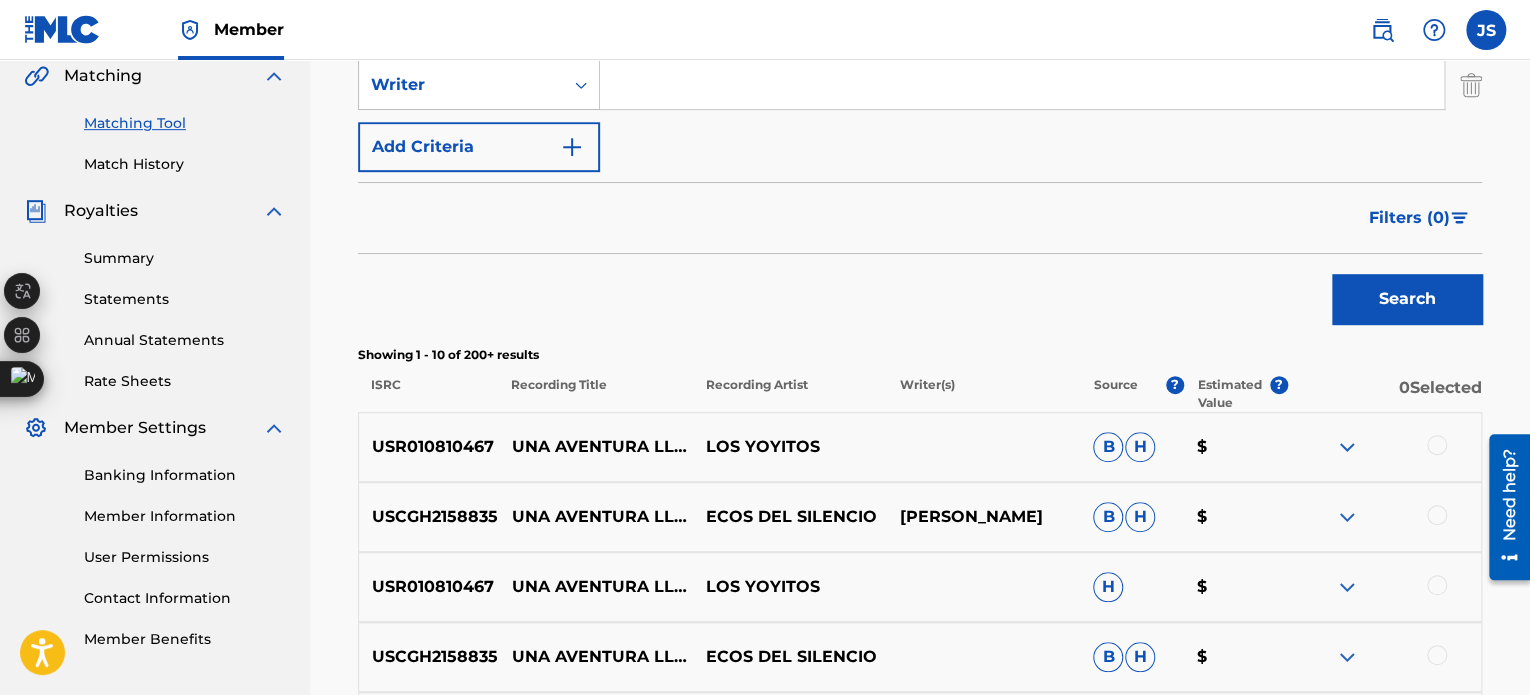 scroll, scrollTop: 500, scrollLeft: 0, axis: vertical 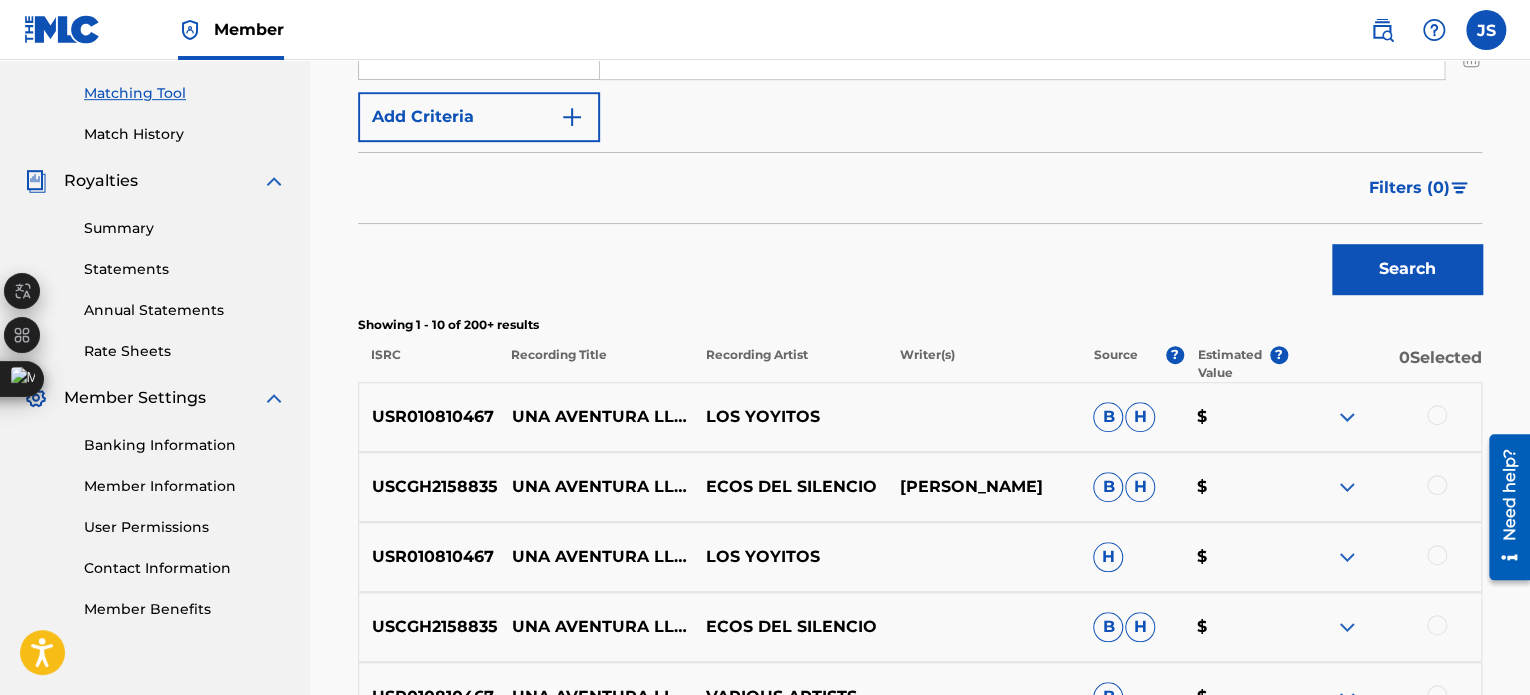 type on "El Pavo Real" 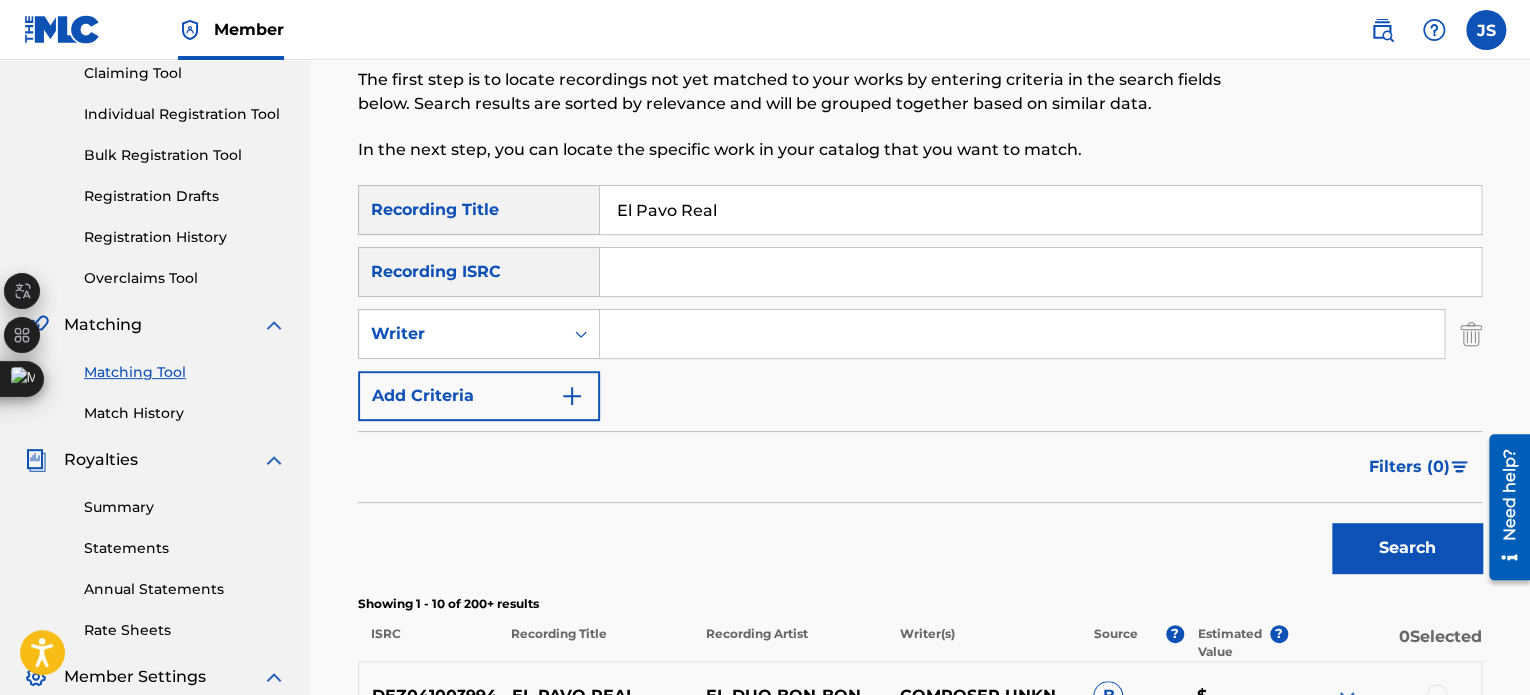 scroll, scrollTop: 200, scrollLeft: 0, axis: vertical 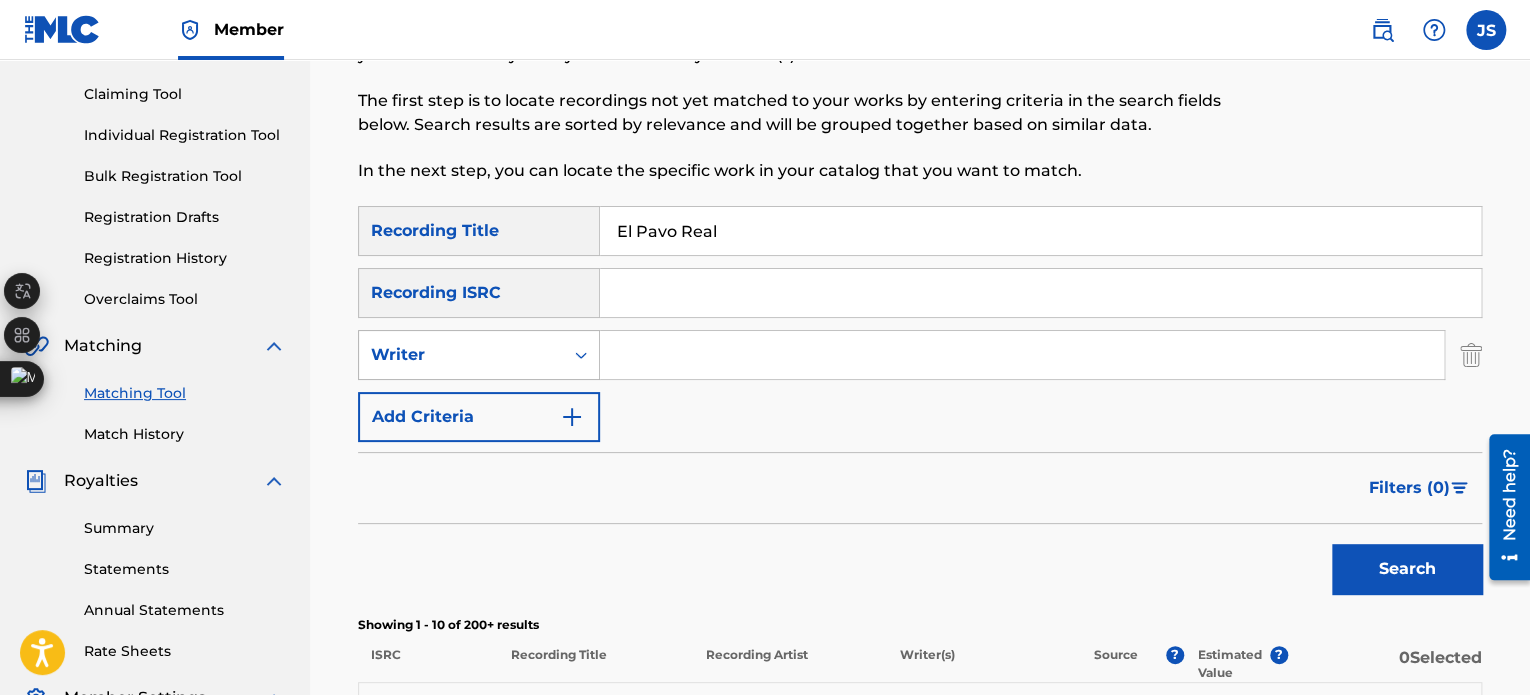 click 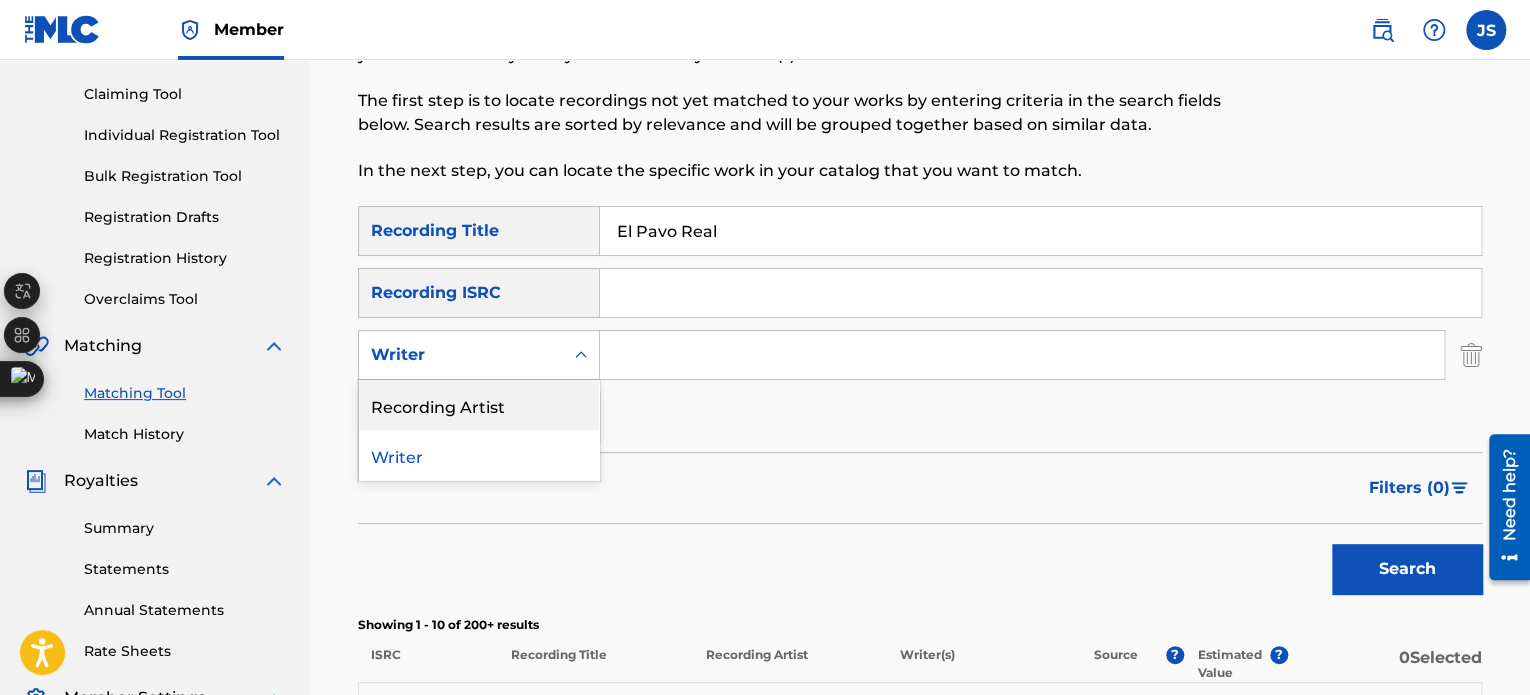 click on "Recording Artist" at bounding box center [479, 405] 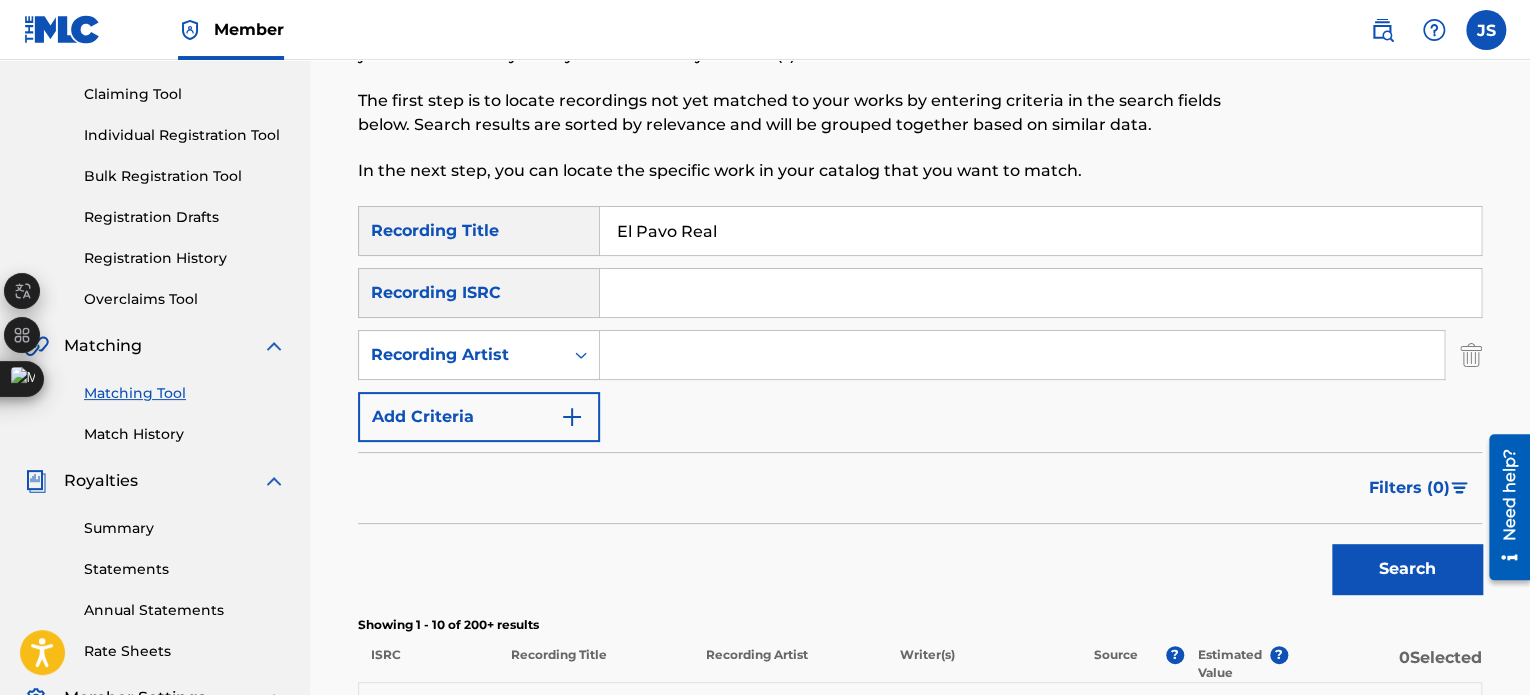 click at bounding box center [1022, 355] 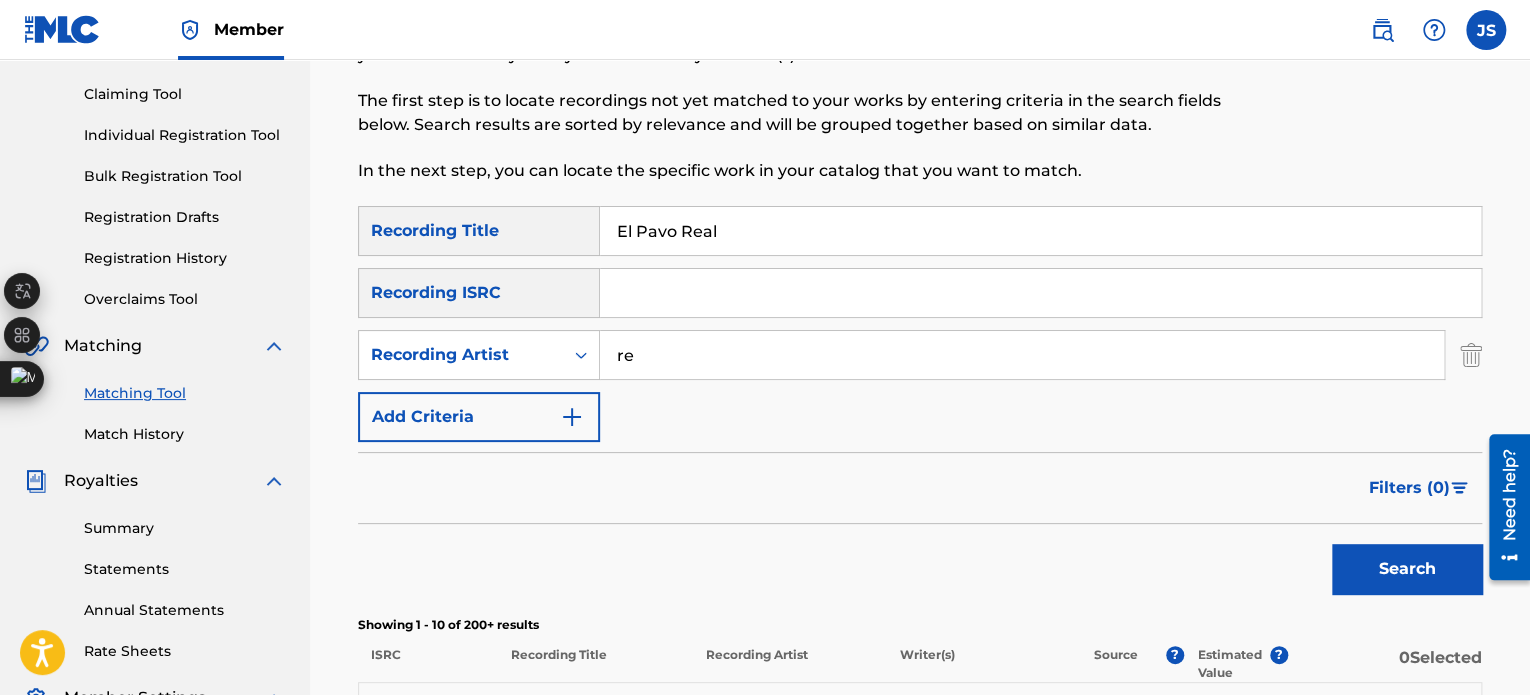 type on "r" 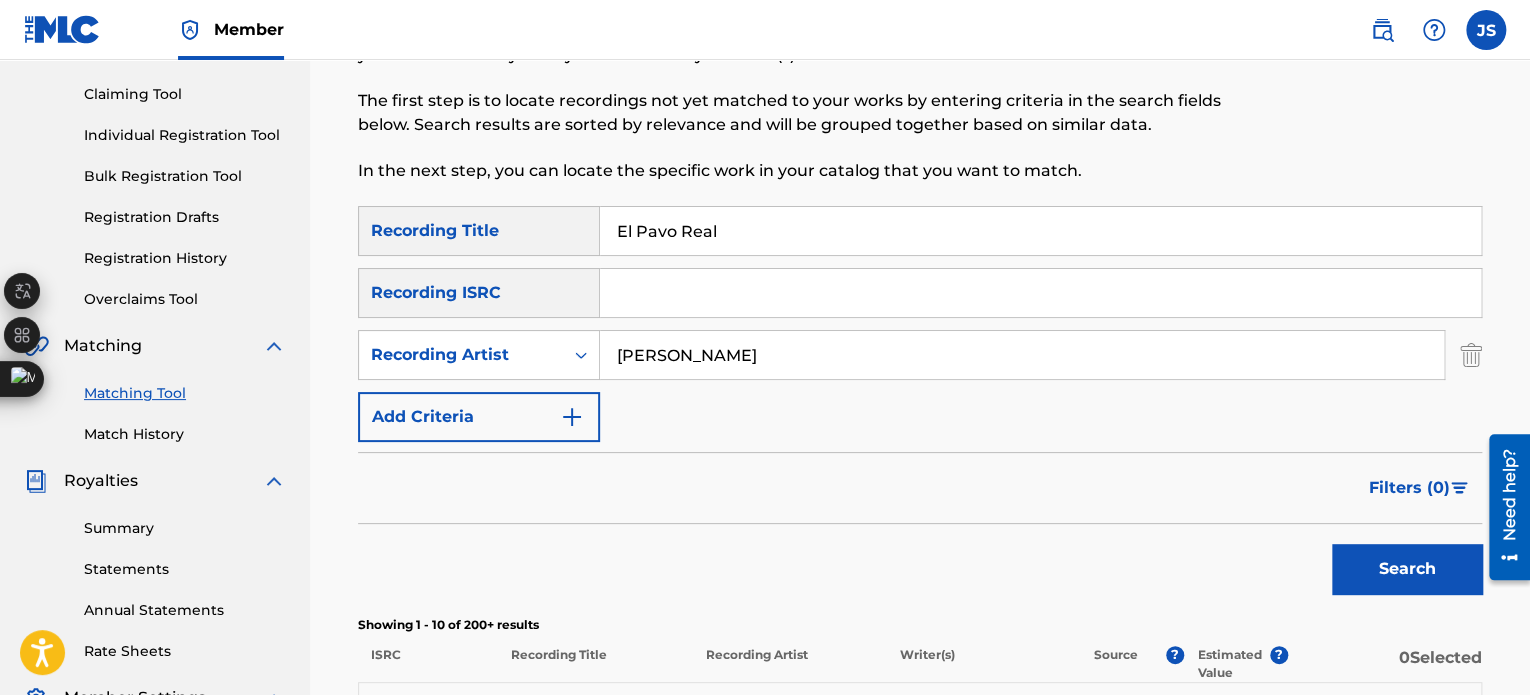 type on "[PERSON_NAME]" 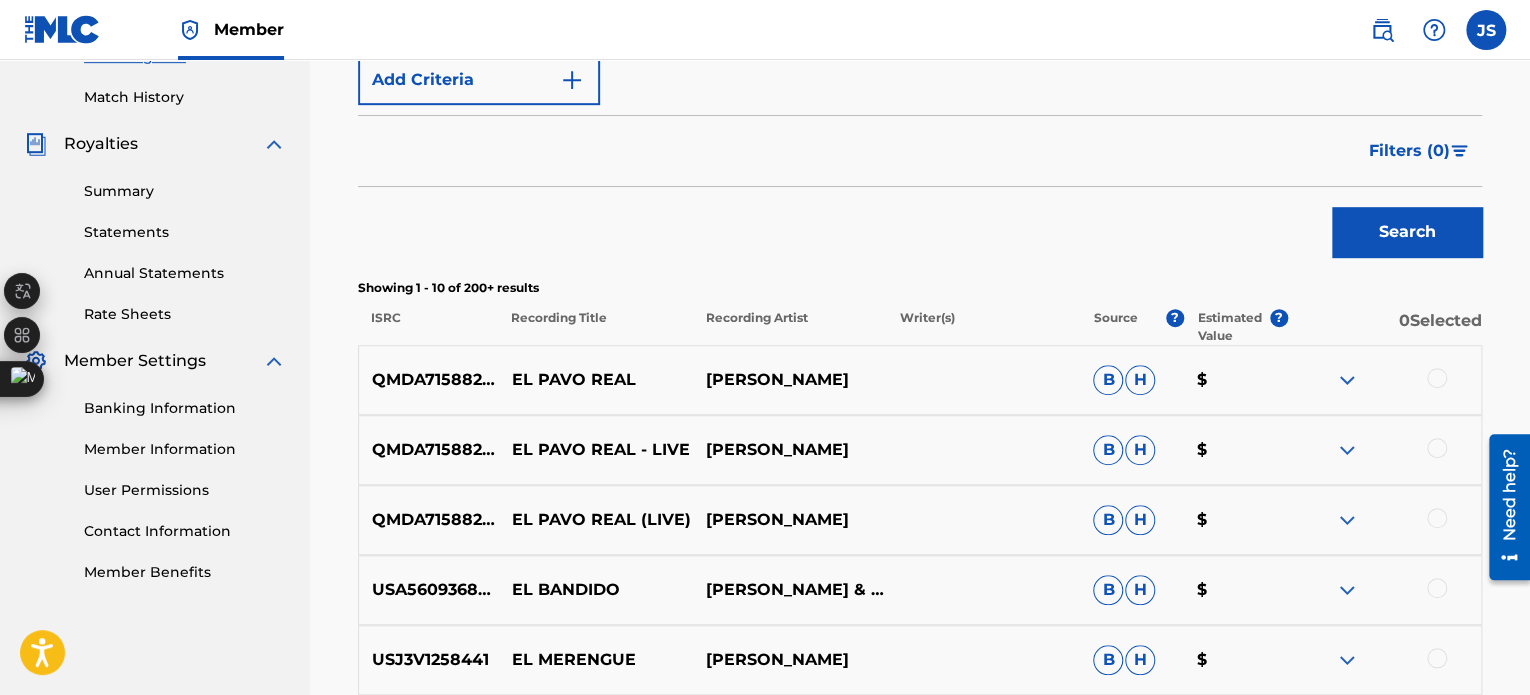 scroll, scrollTop: 532, scrollLeft: 0, axis: vertical 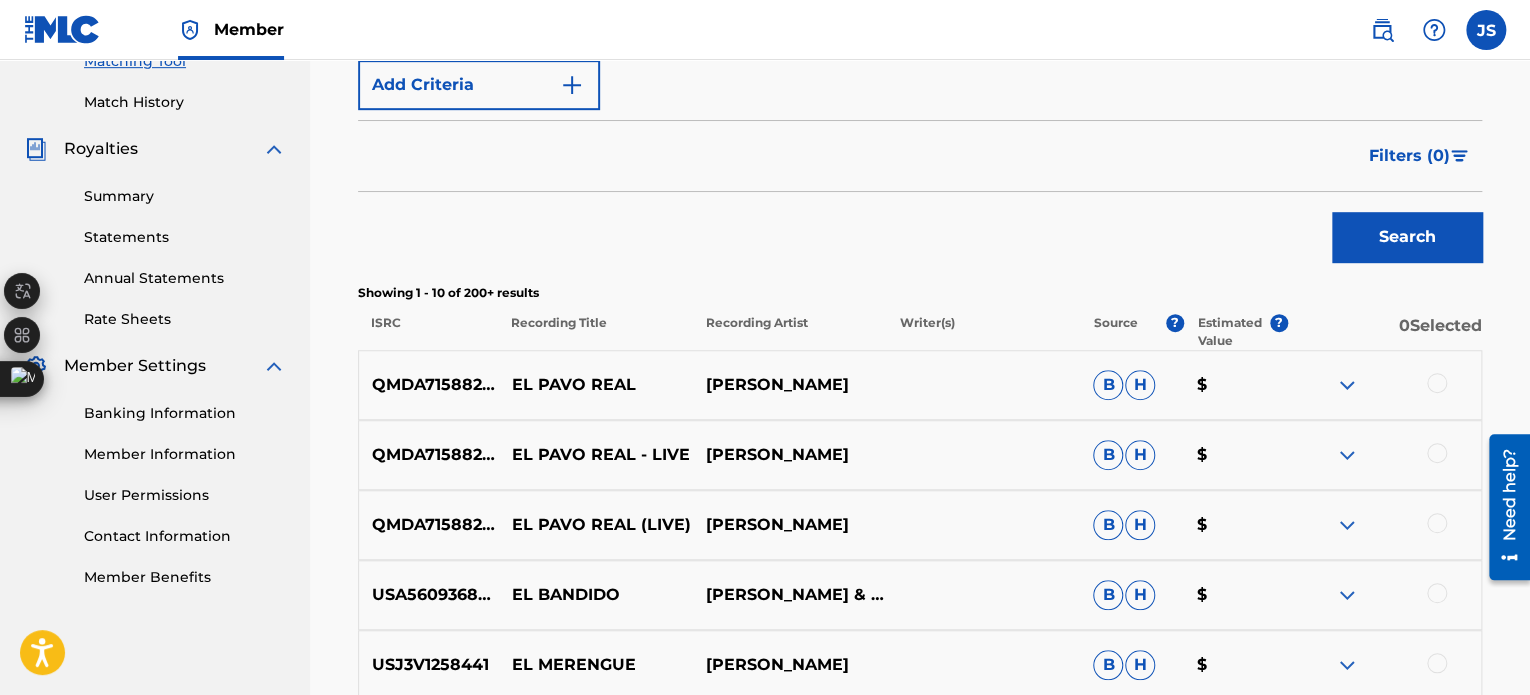 click on "Filters ( 0 )" at bounding box center (1419, 156) 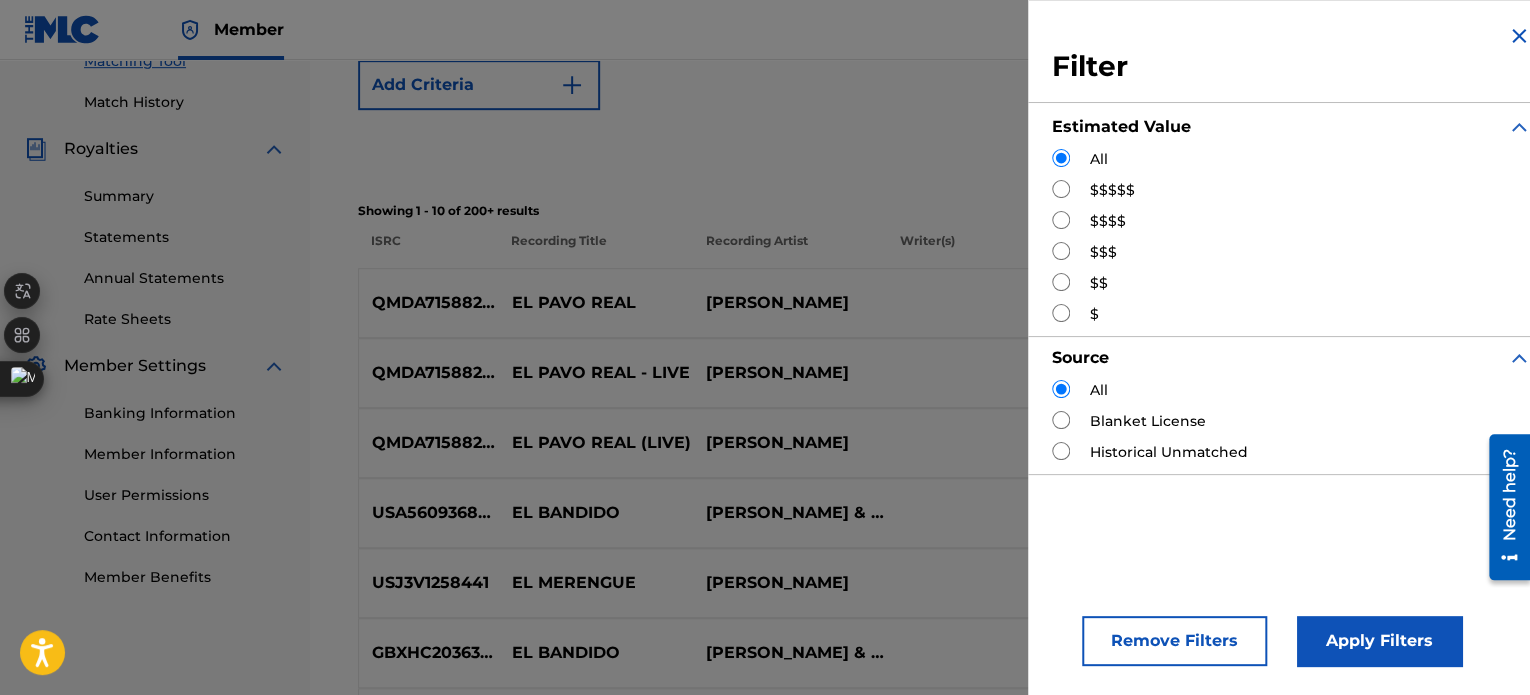 click on "$$$$$" at bounding box center [1112, 190] 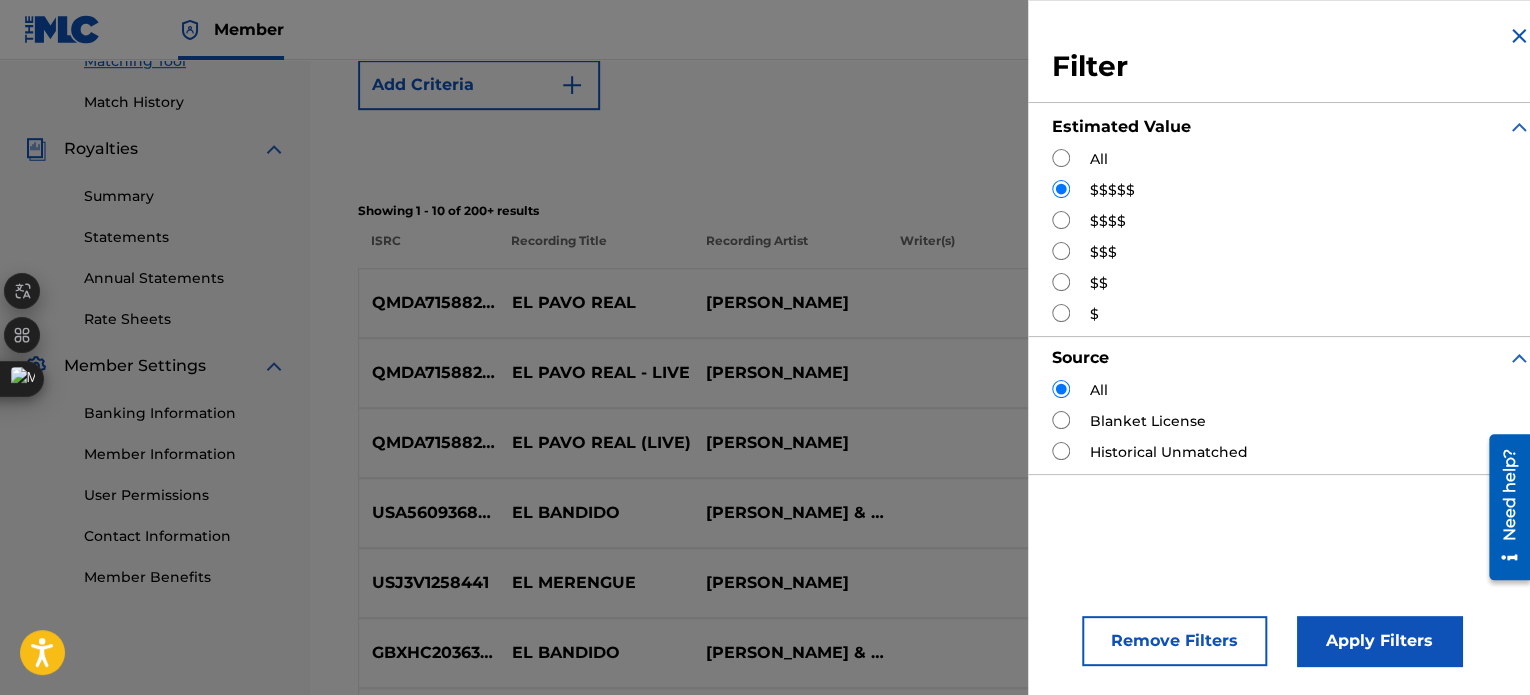 click on "Apply Filters" at bounding box center [1379, 641] 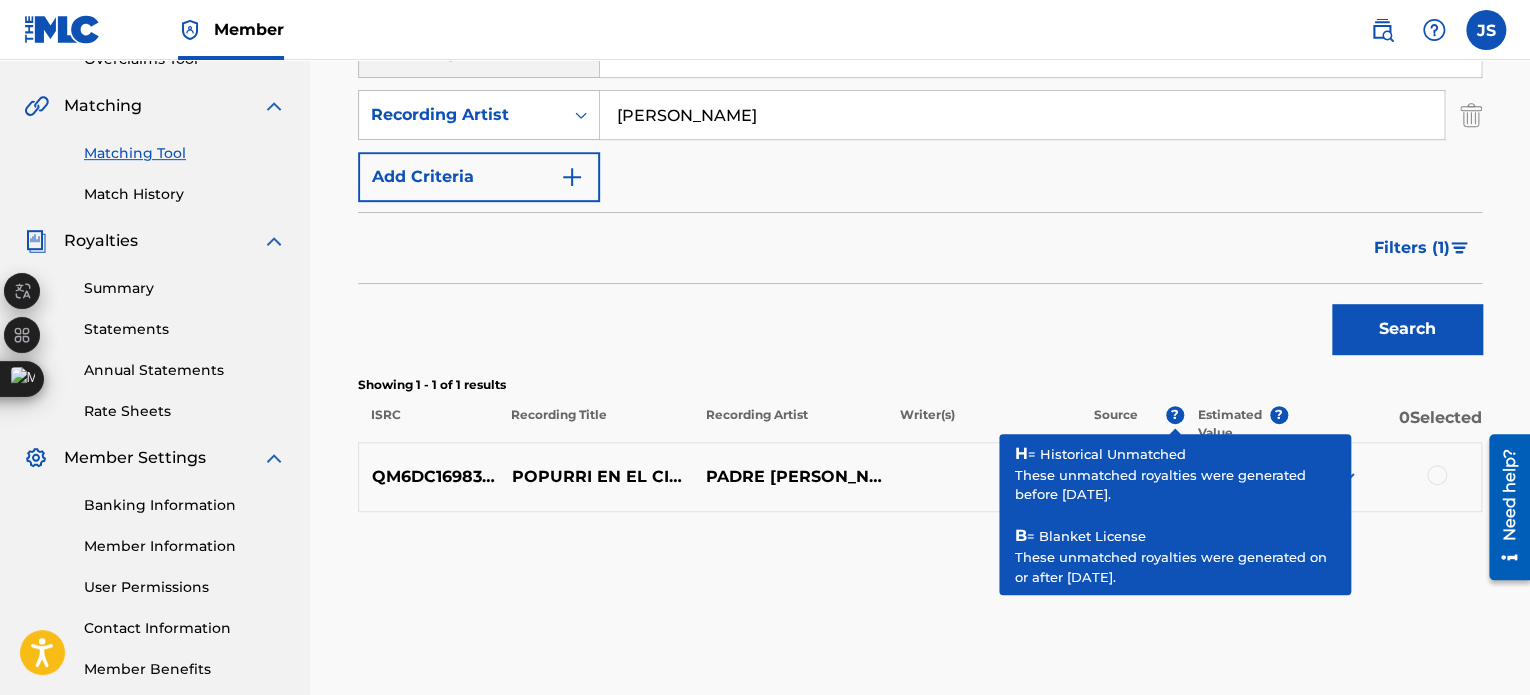 scroll, scrollTop: 332, scrollLeft: 0, axis: vertical 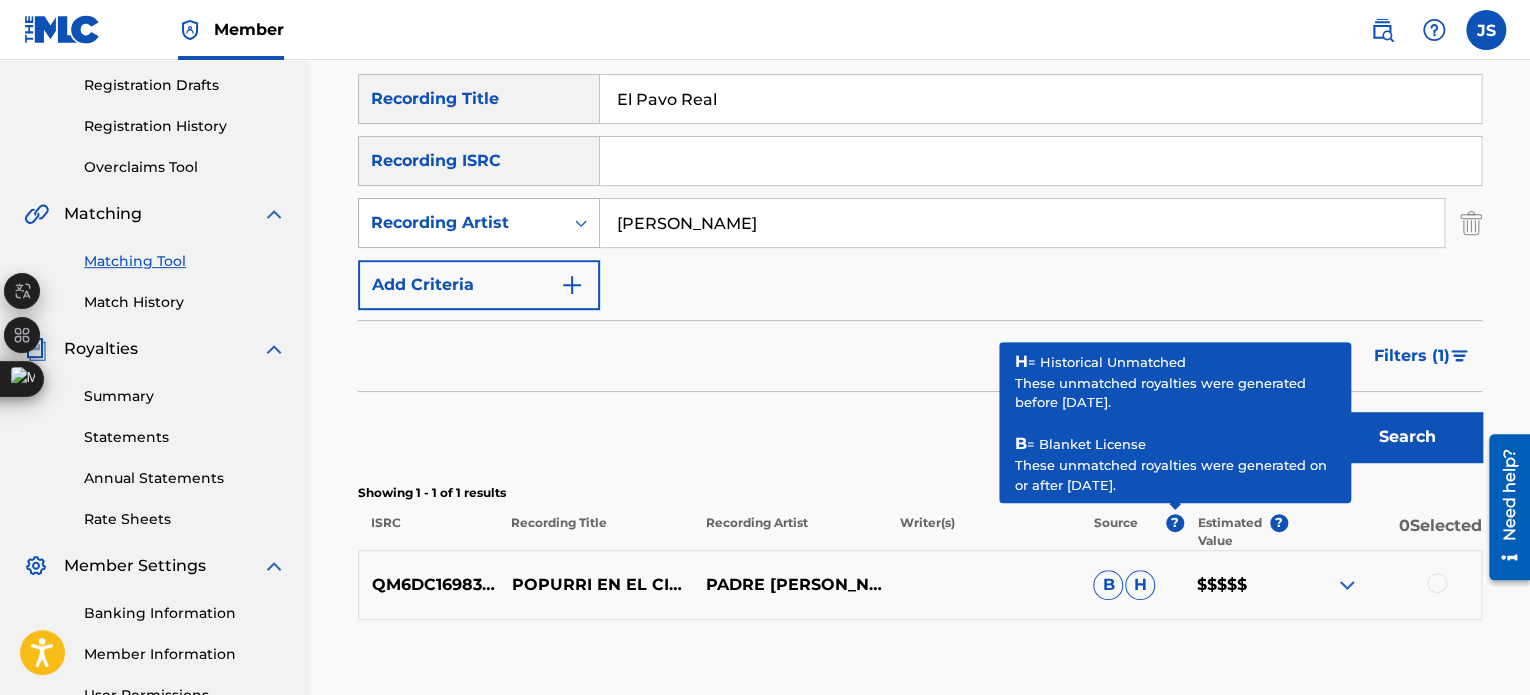 drag, startPoint x: 756, startPoint y: 226, endPoint x: 576, endPoint y: 240, distance: 180.54362 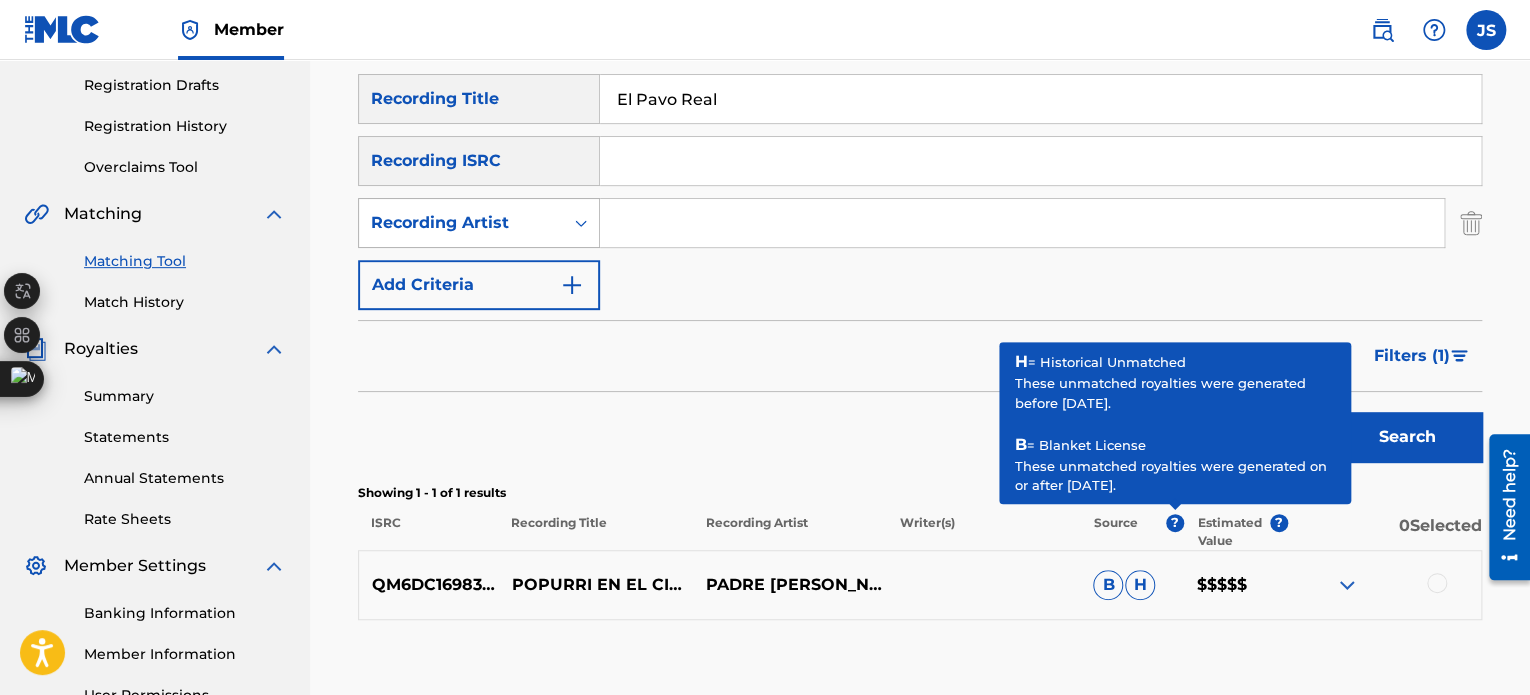 click on "Search" at bounding box center [1407, 437] 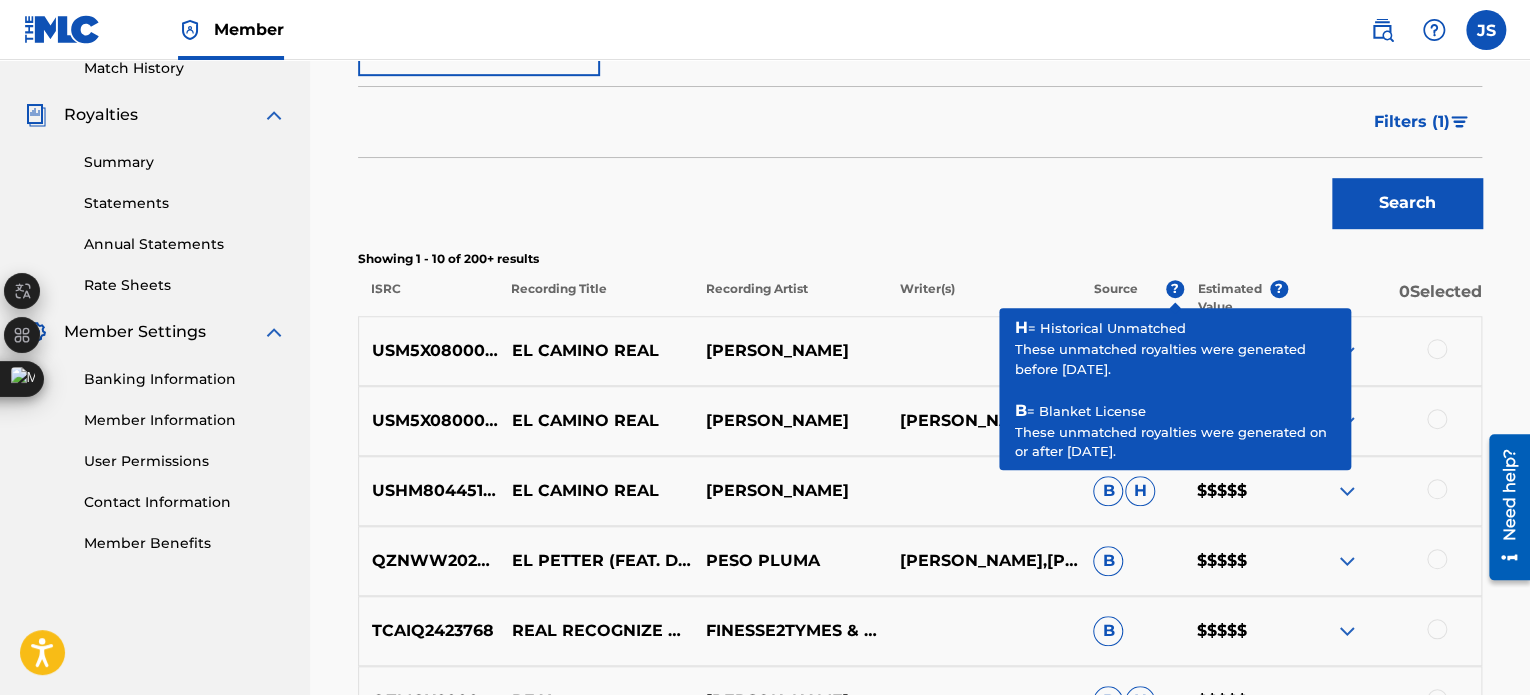 scroll, scrollTop: 632, scrollLeft: 0, axis: vertical 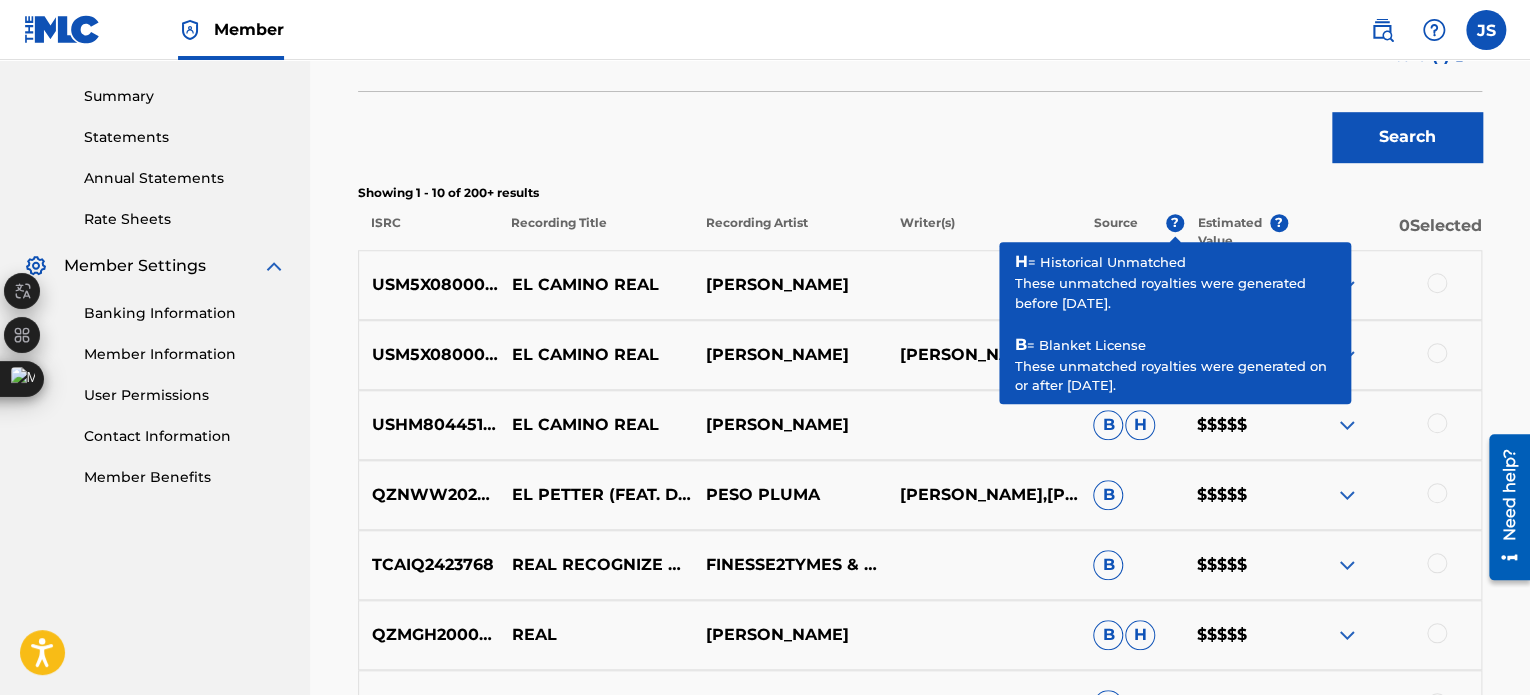 click on "Search" at bounding box center [920, 132] 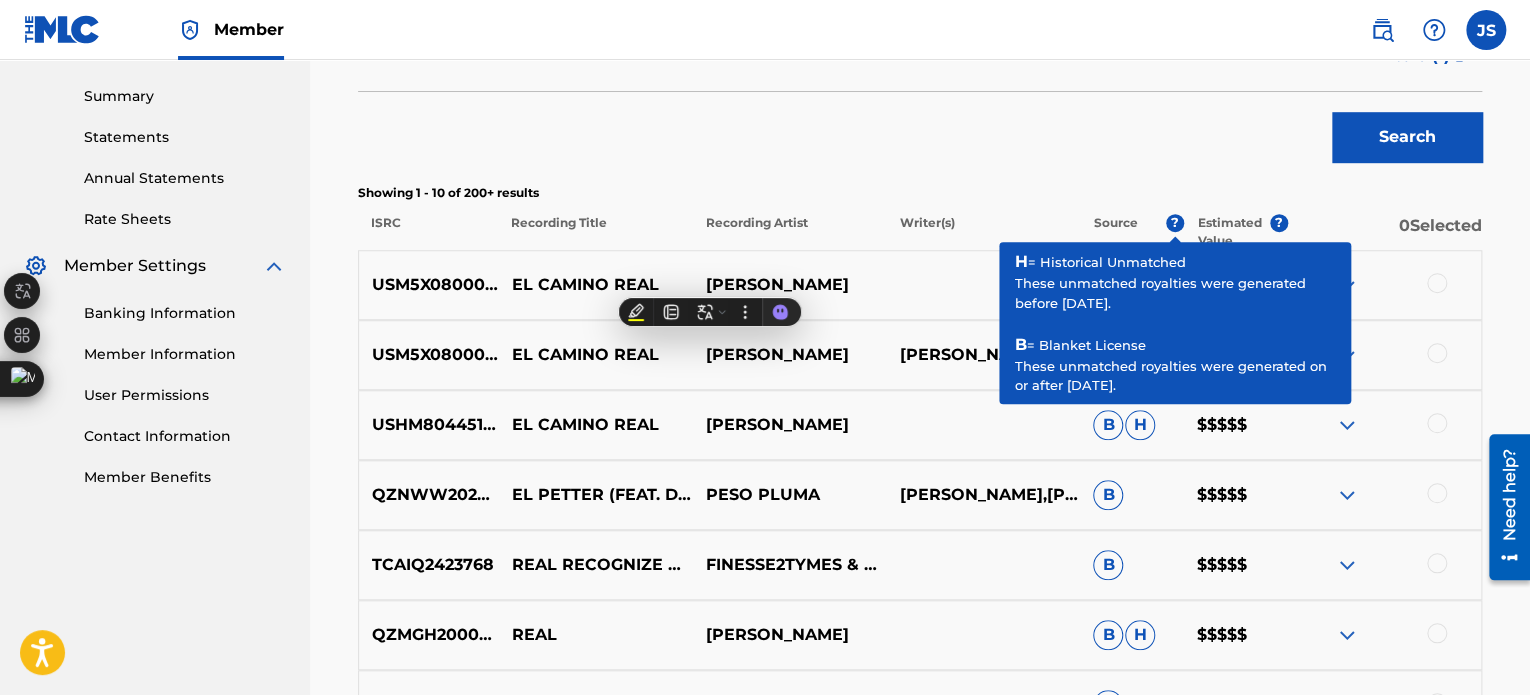 click on "[PERSON_NAME]" at bounding box center (789, 285) 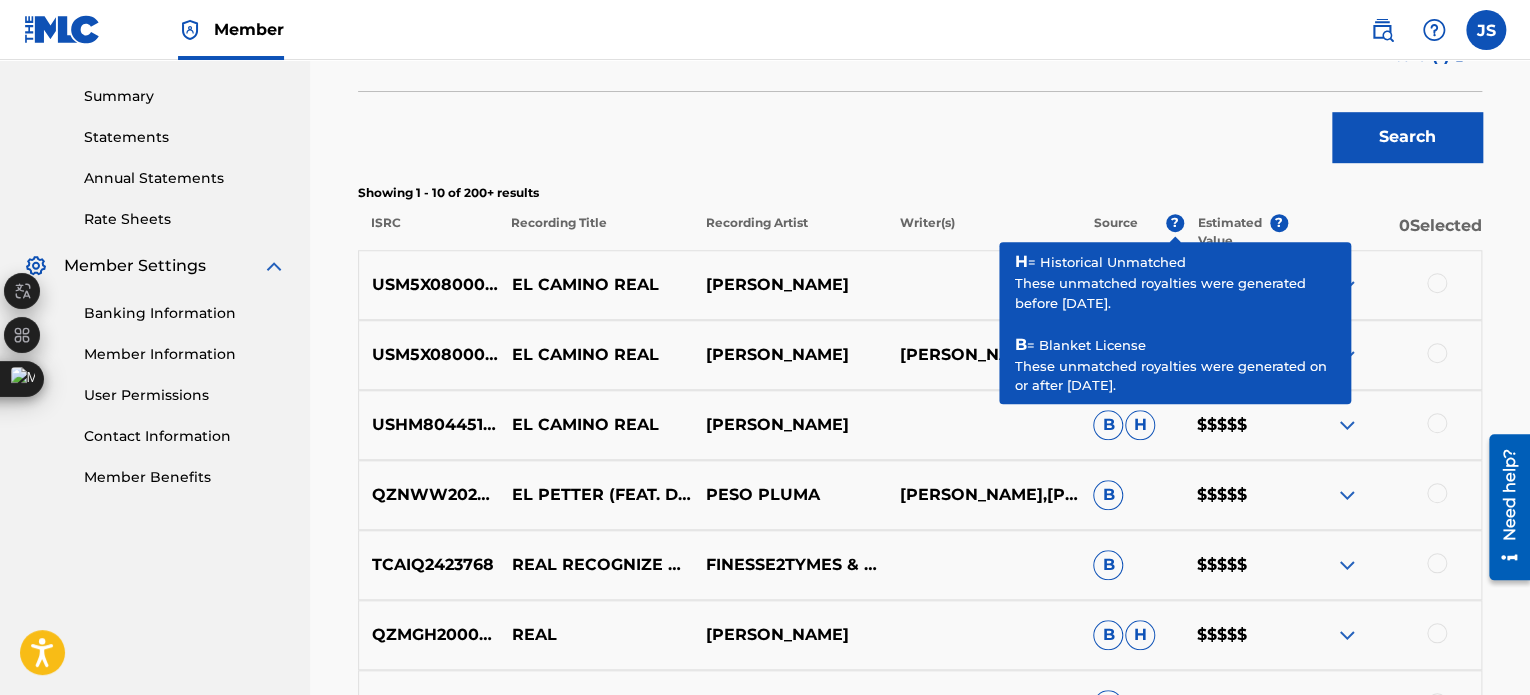 drag, startPoint x: 872, startPoint y: 279, endPoint x: 712, endPoint y: 291, distance: 160.44937 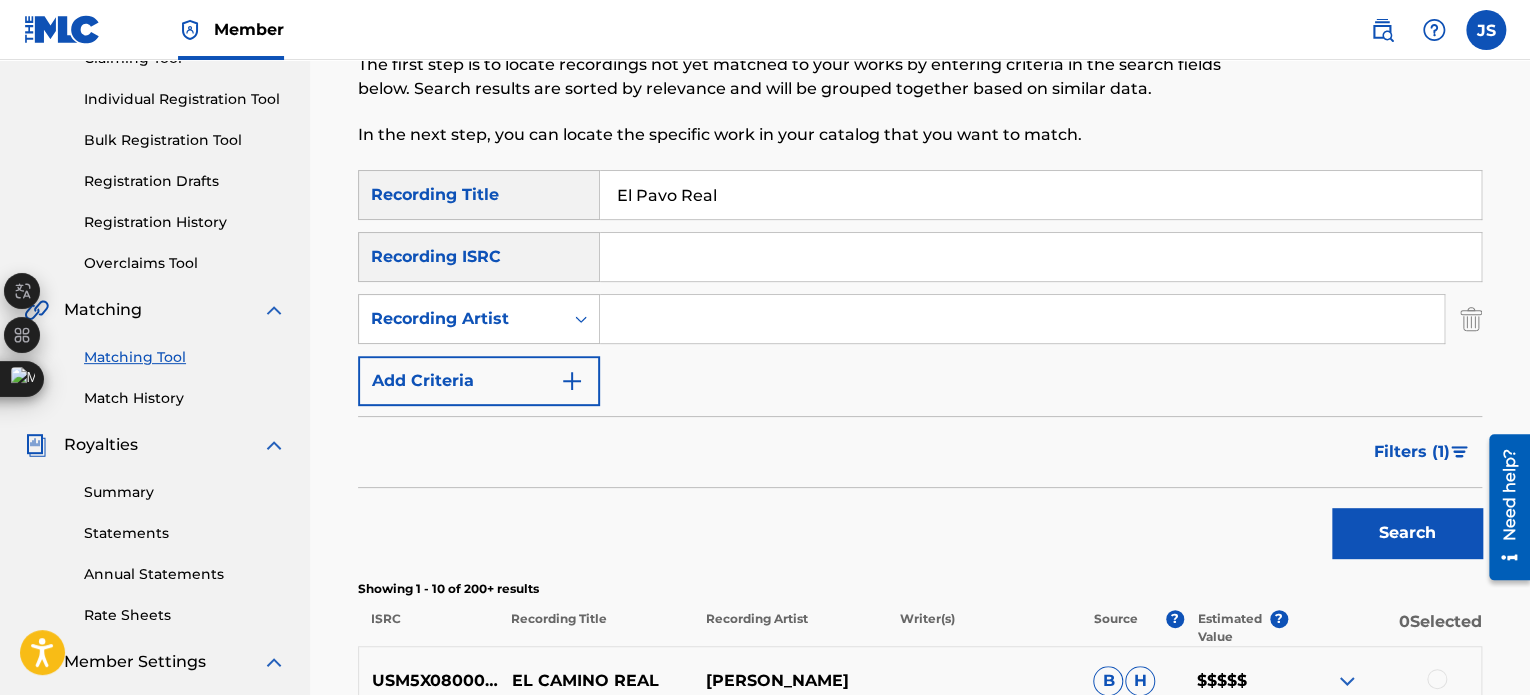 scroll, scrollTop: 232, scrollLeft: 0, axis: vertical 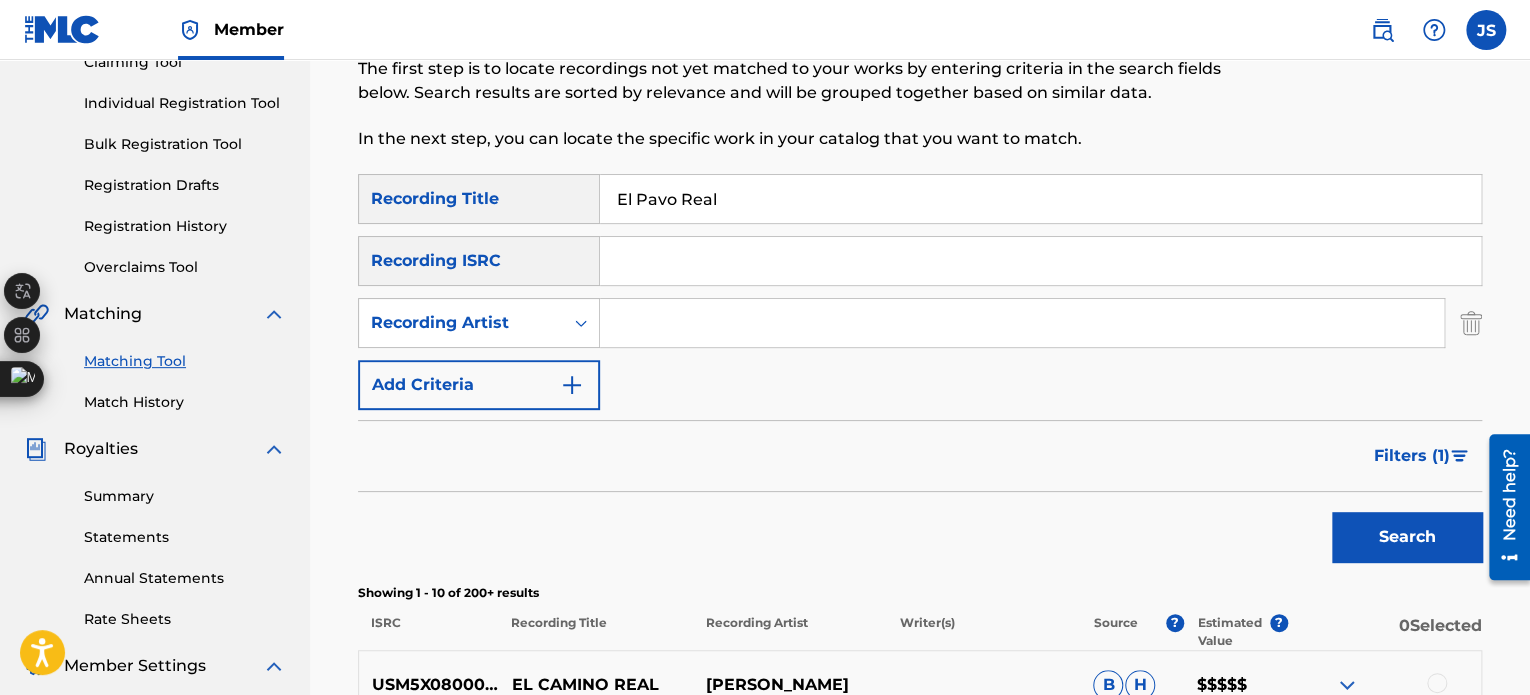 click at bounding box center (1022, 323) 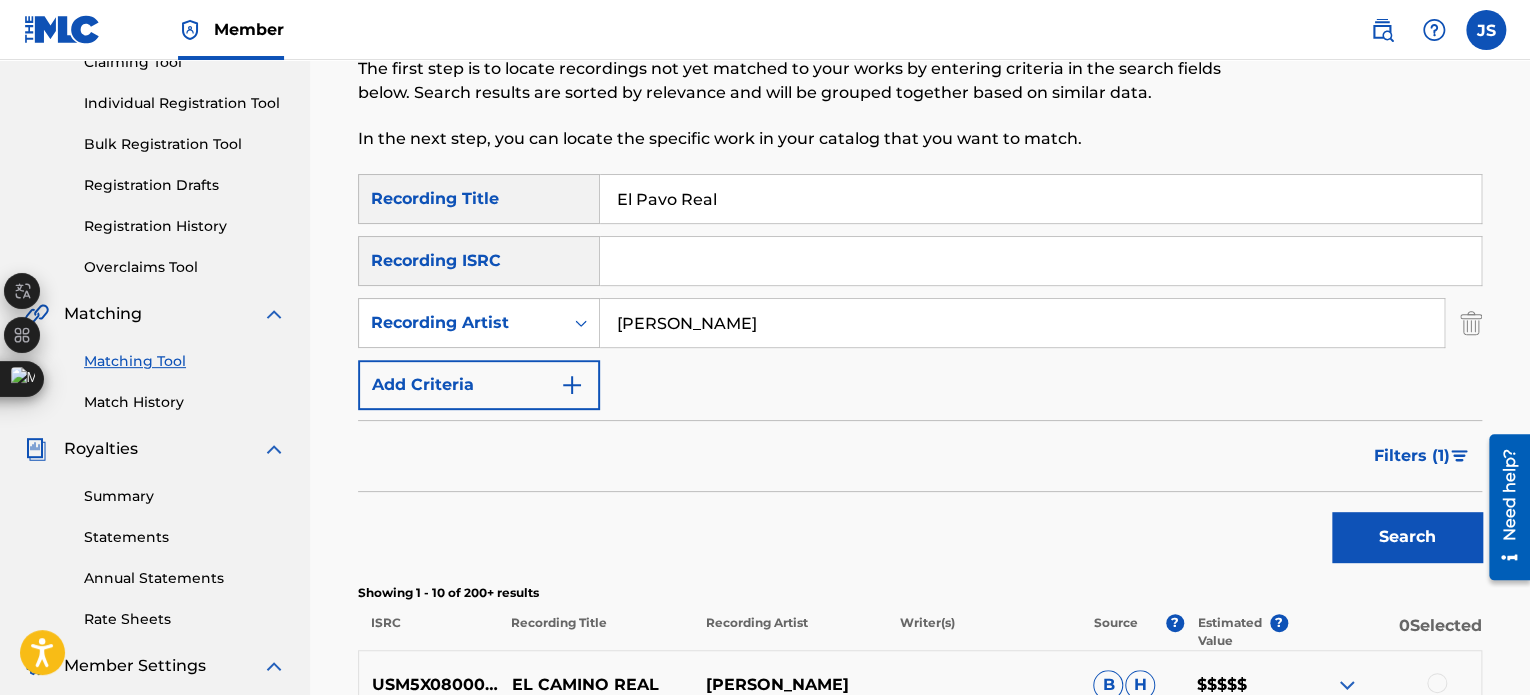 type on "[PERSON_NAME]" 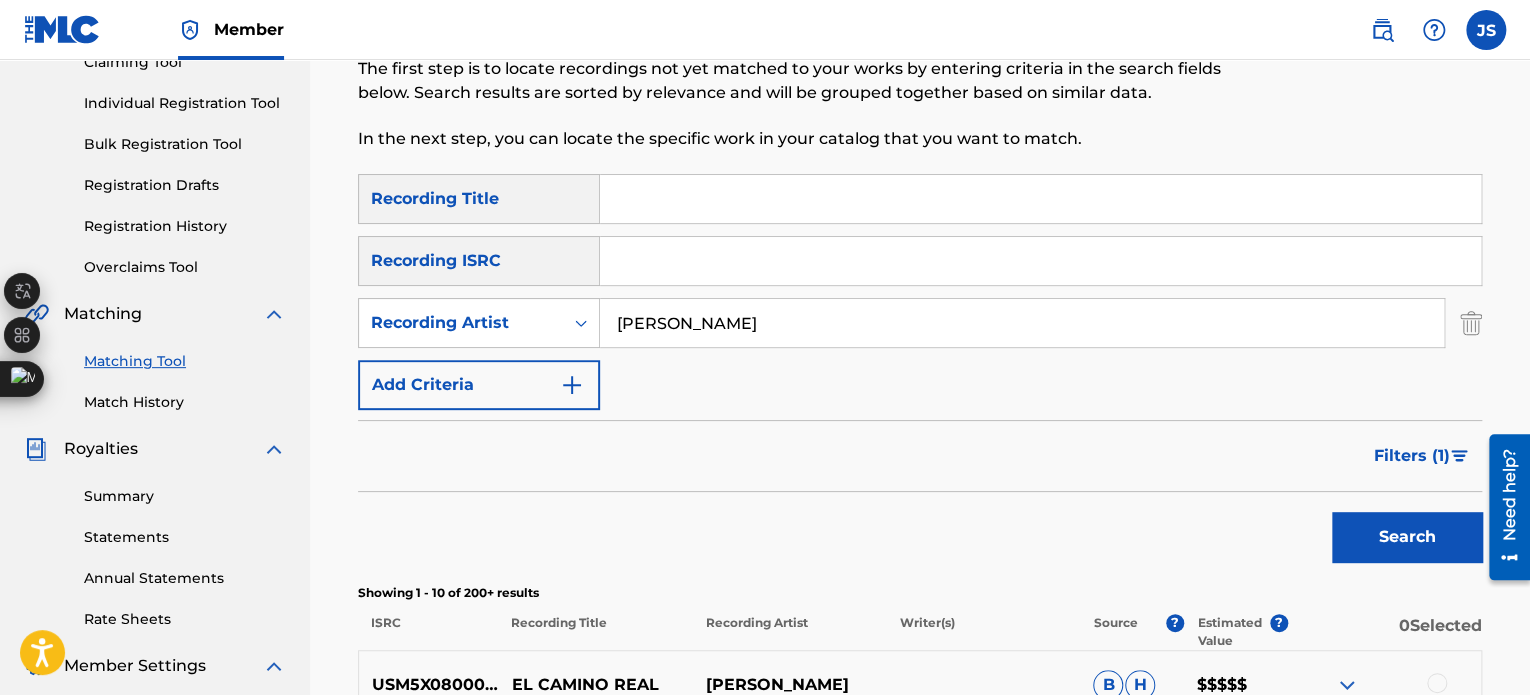 type 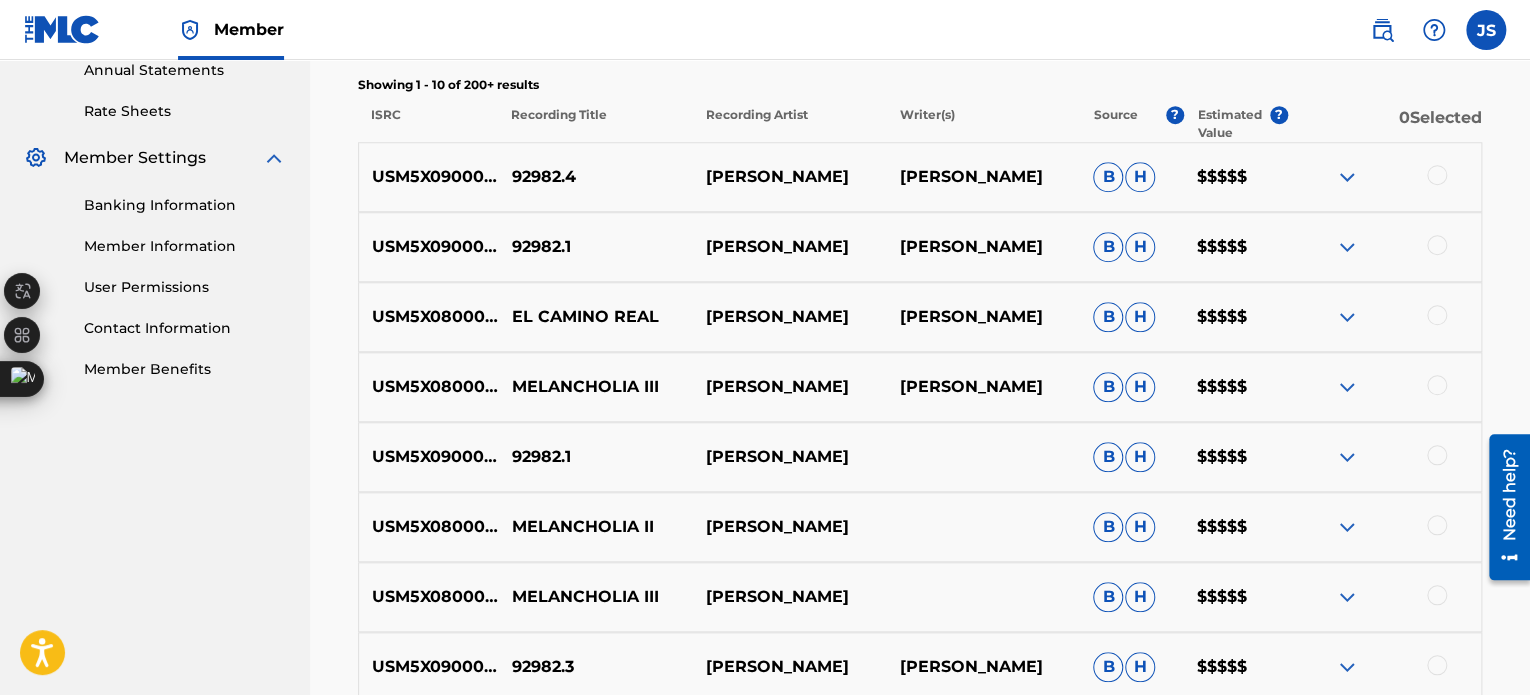 scroll, scrollTop: 732, scrollLeft: 0, axis: vertical 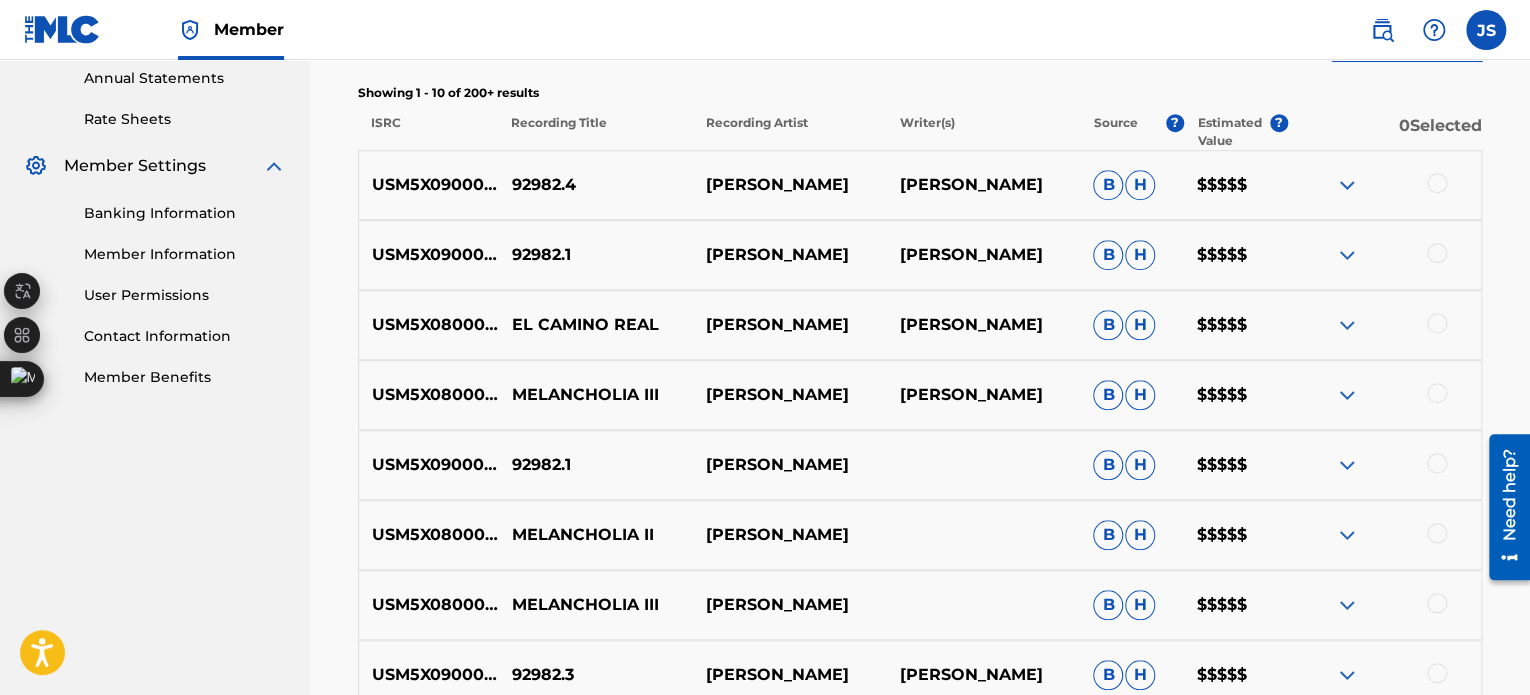 click on "Member JS JS [PERSON_NAME] [EMAIL_ADDRESS][DOMAIN_NAME] Profile Log out" at bounding box center [765, 30] 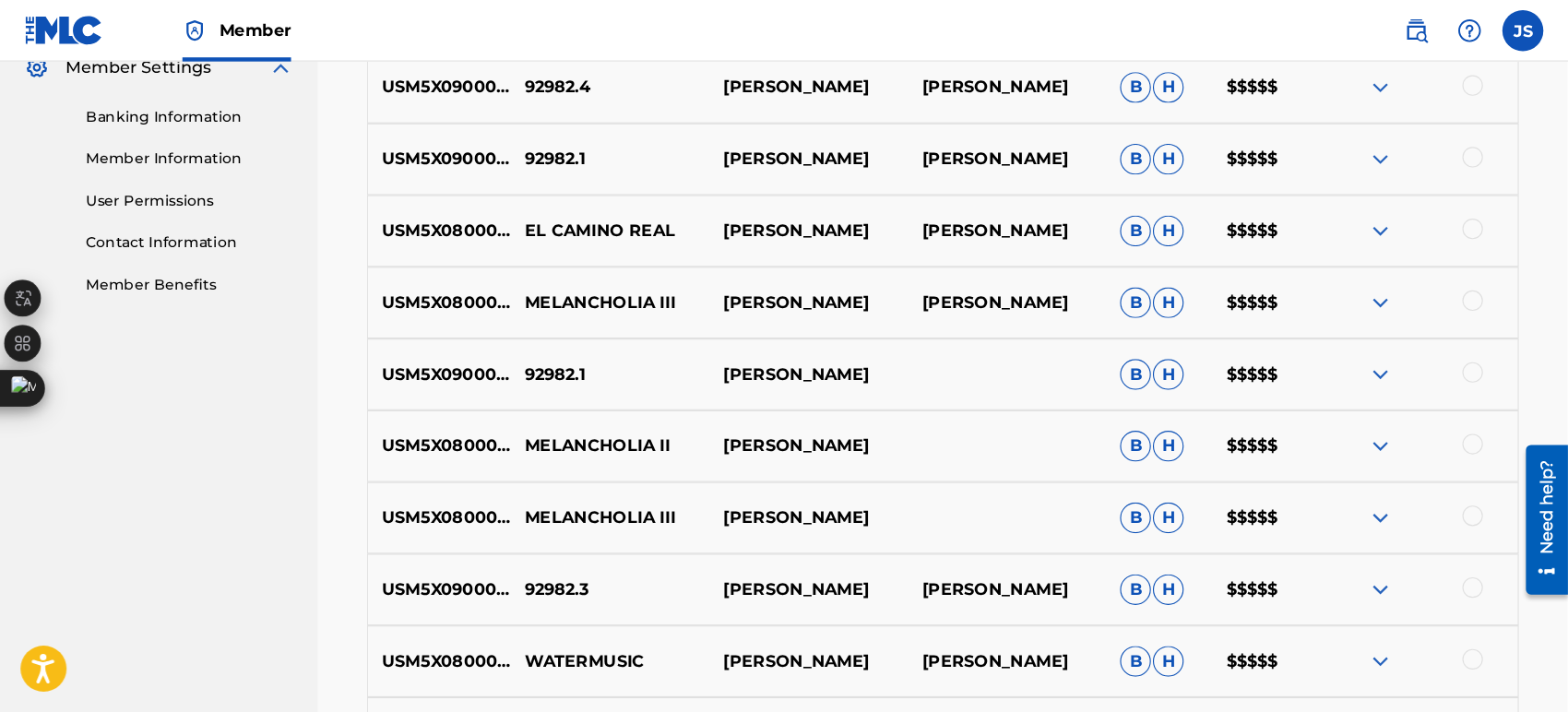 scroll, scrollTop: 767, scrollLeft: 0, axis: vertical 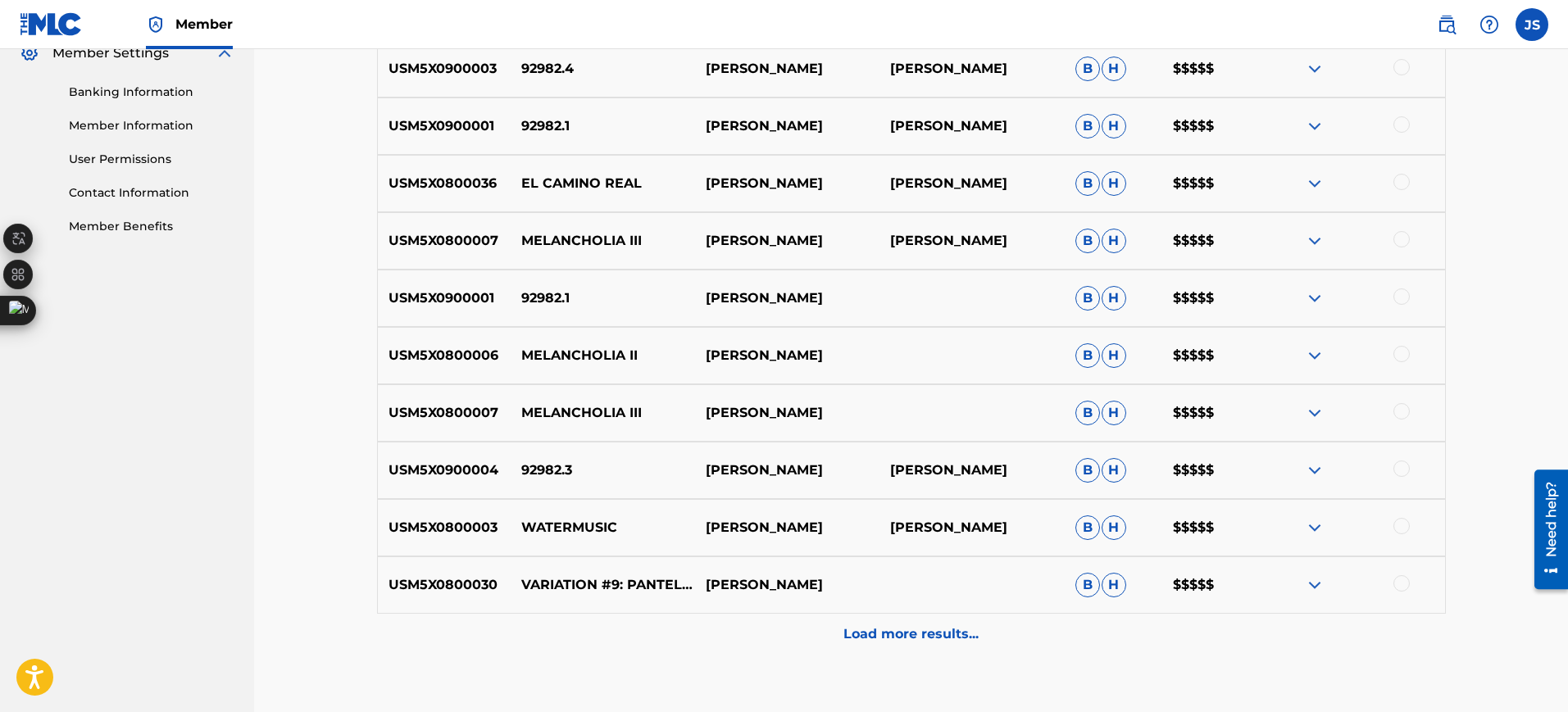 click on "Load more results..." at bounding box center (911, 634) 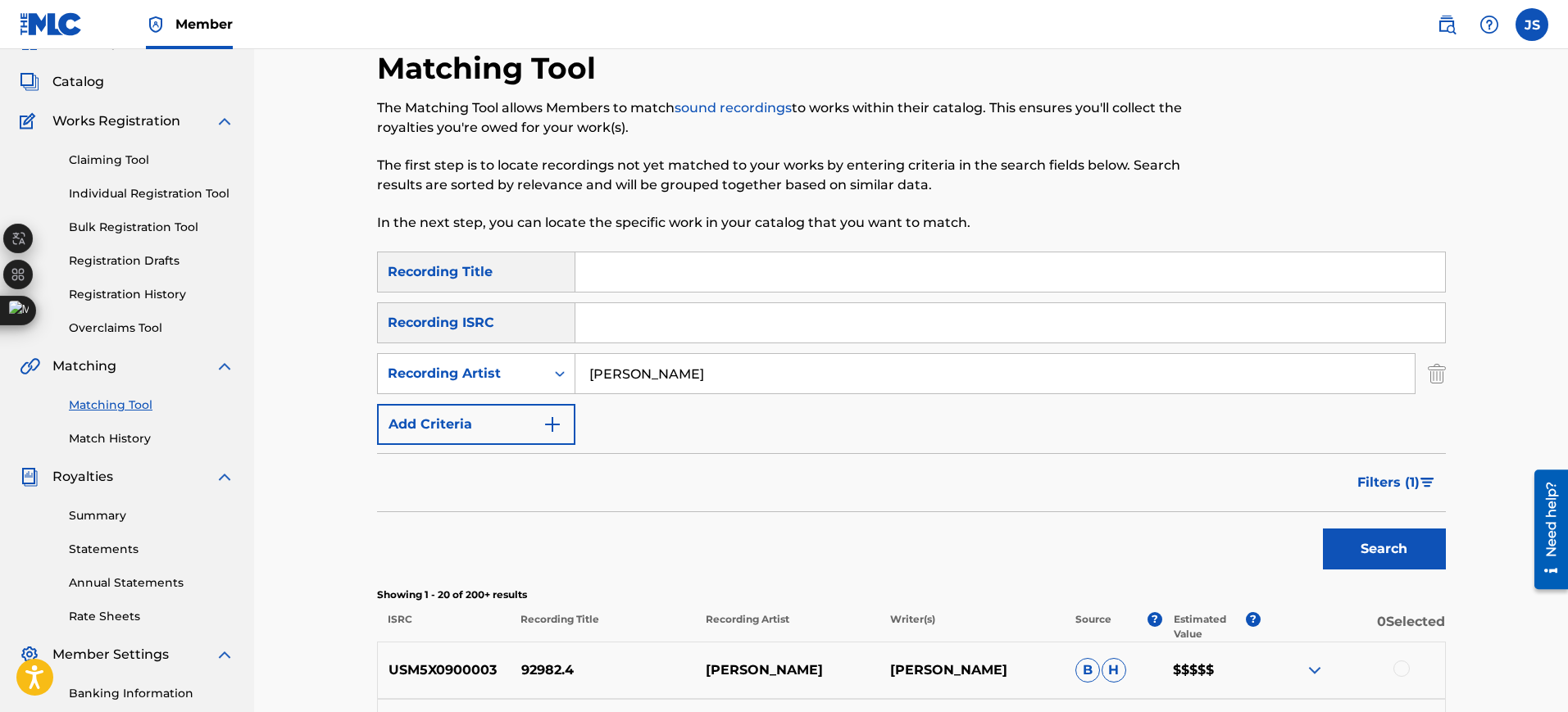 scroll, scrollTop: 68, scrollLeft: 0, axis: vertical 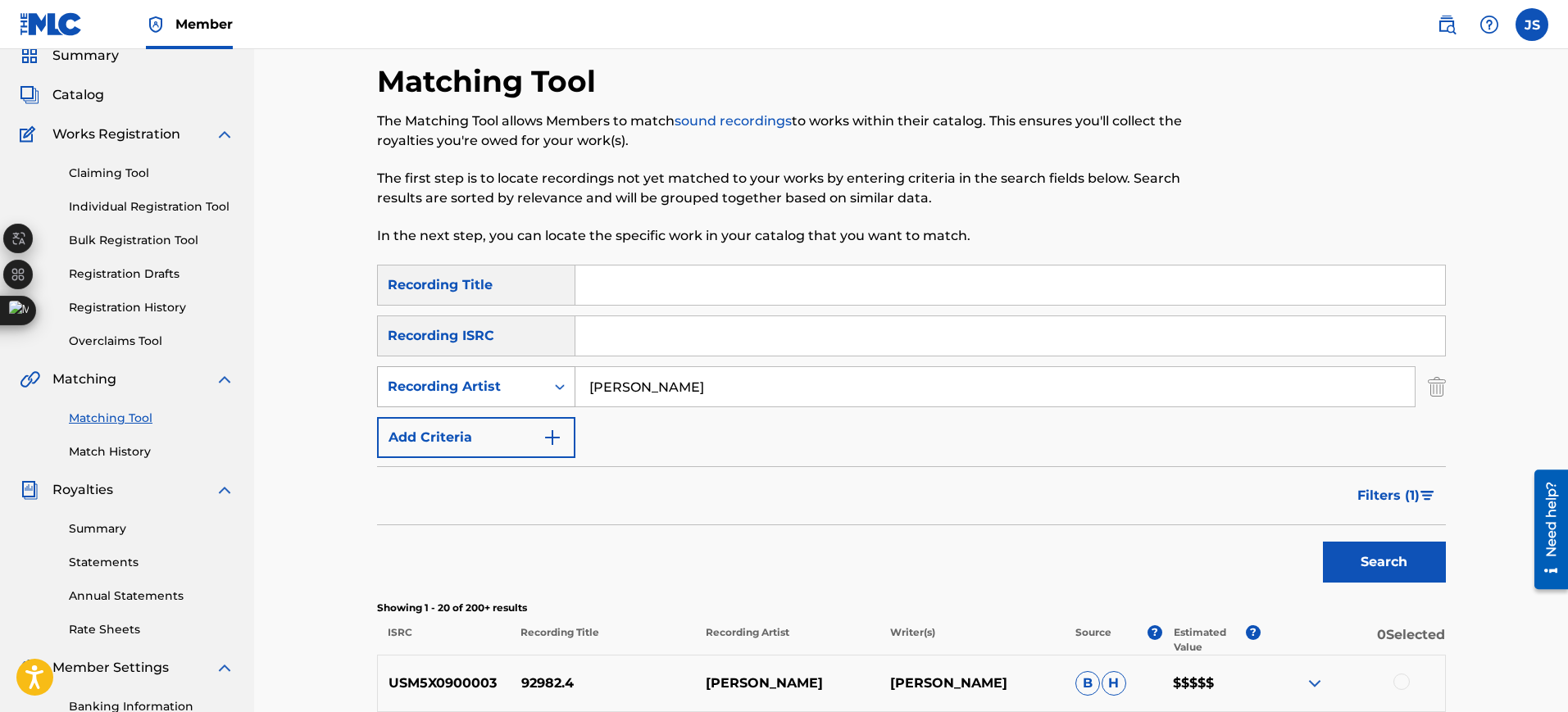 drag, startPoint x: 750, startPoint y: 389, endPoint x: 520, endPoint y: 382, distance: 230.1065 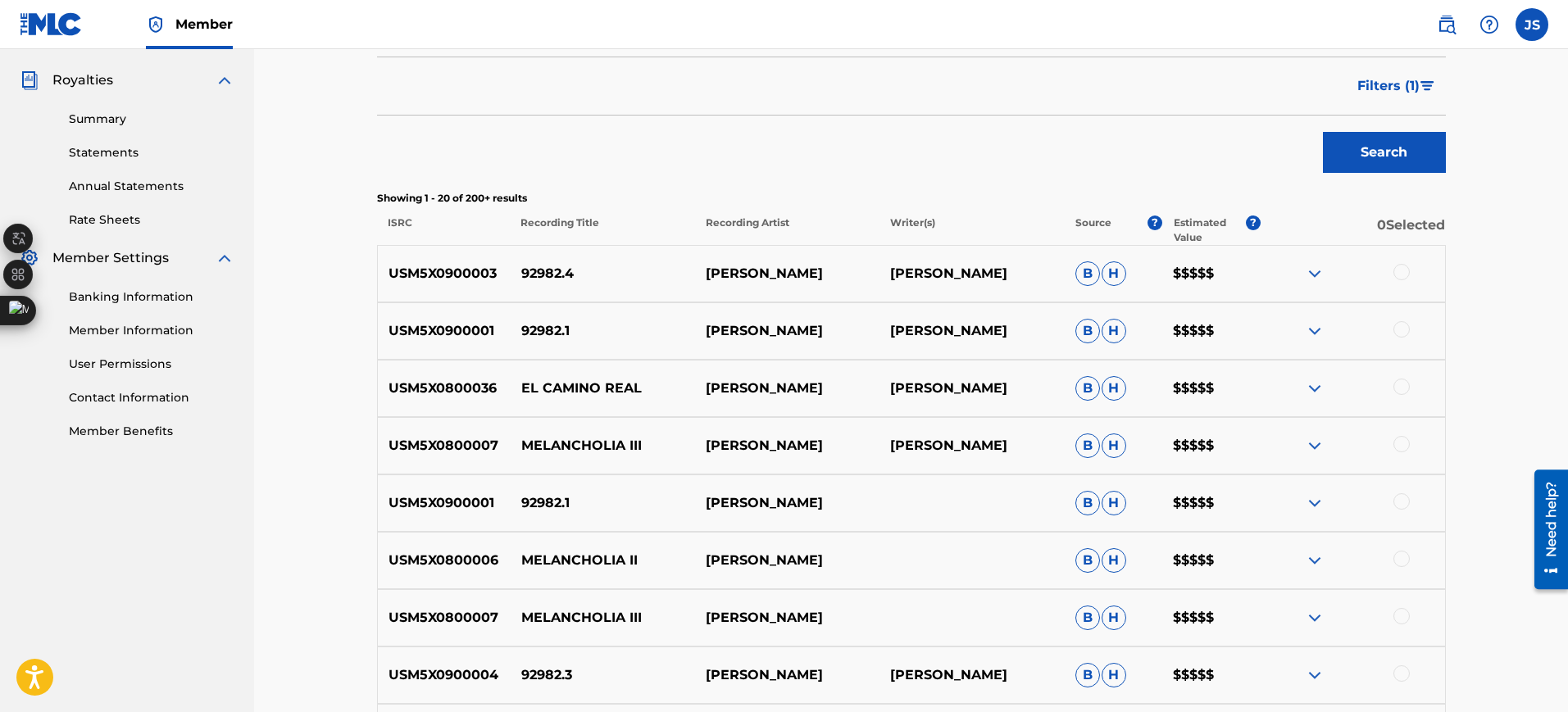 scroll, scrollTop: 580, scrollLeft: 0, axis: vertical 